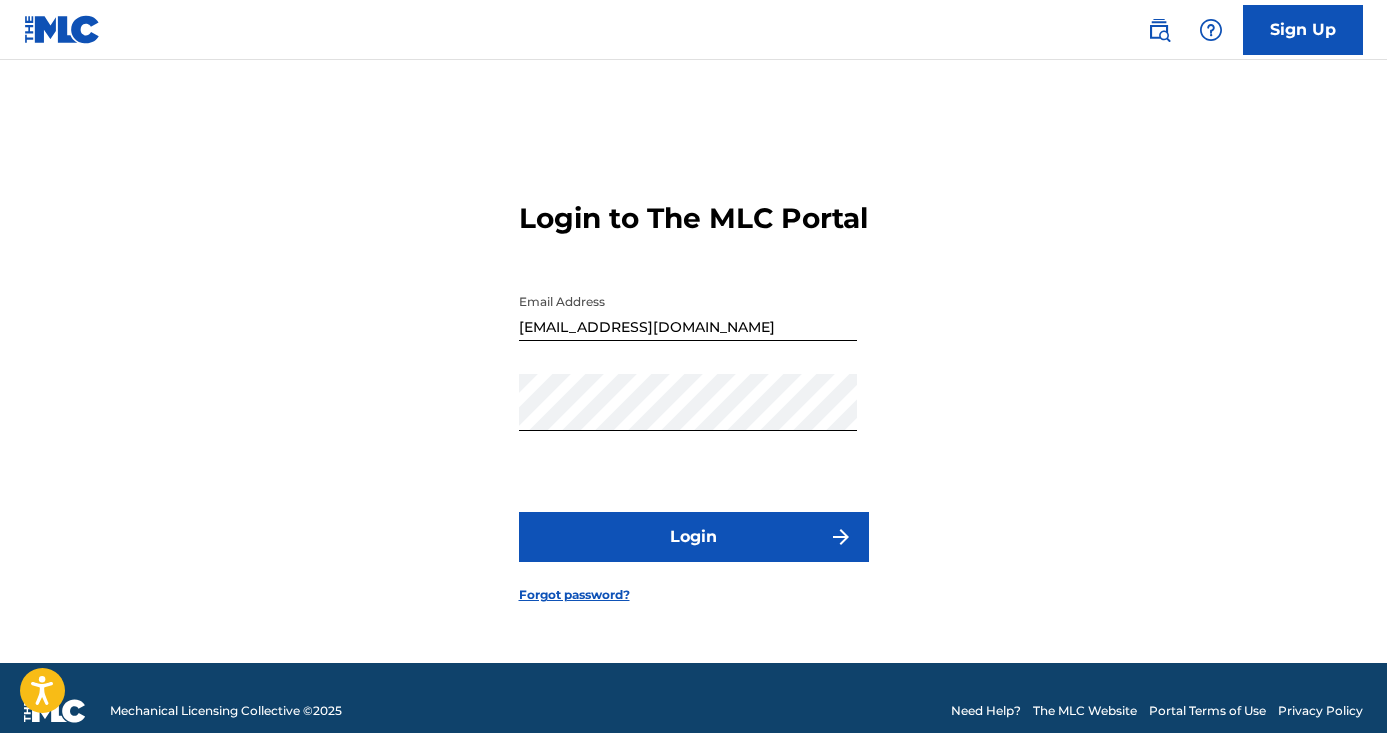 scroll, scrollTop: 0, scrollLeft: 0, axis: both 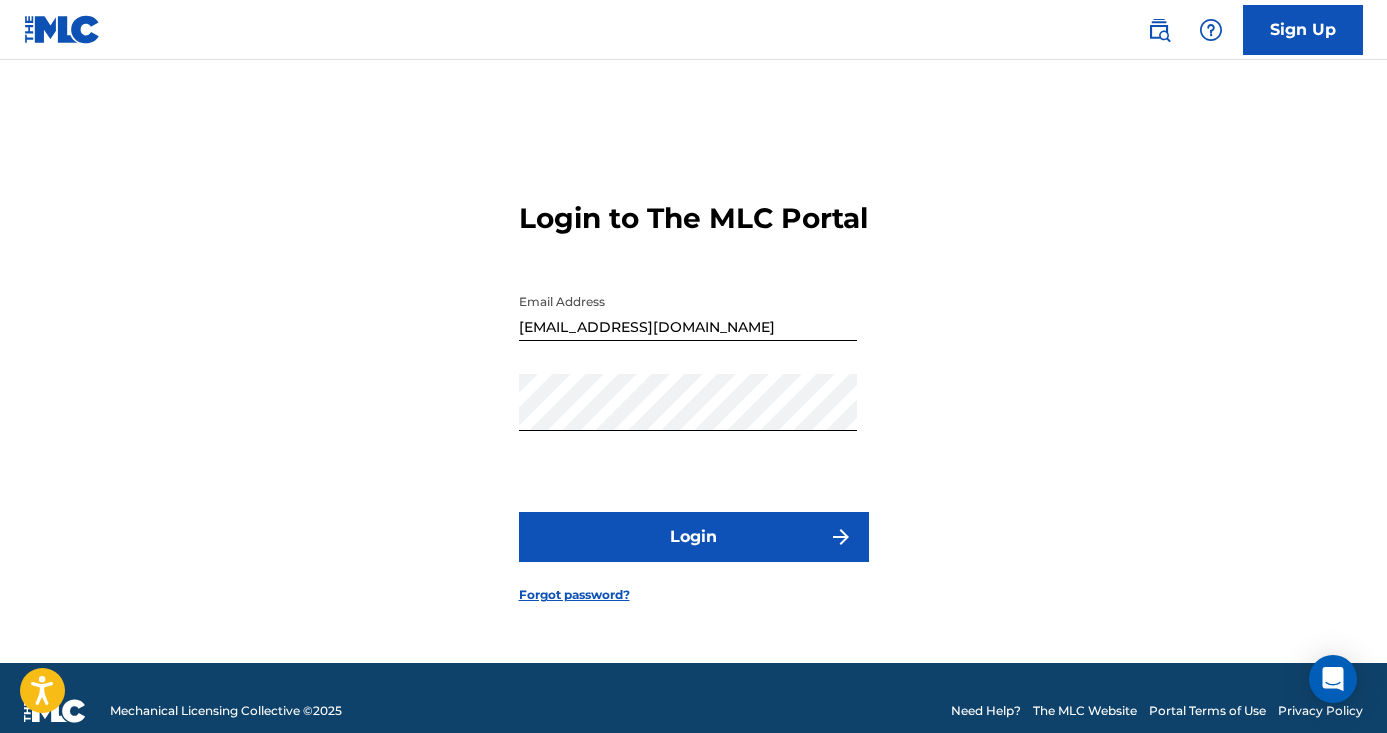 click on "Login" at bounding box center (694, 537) 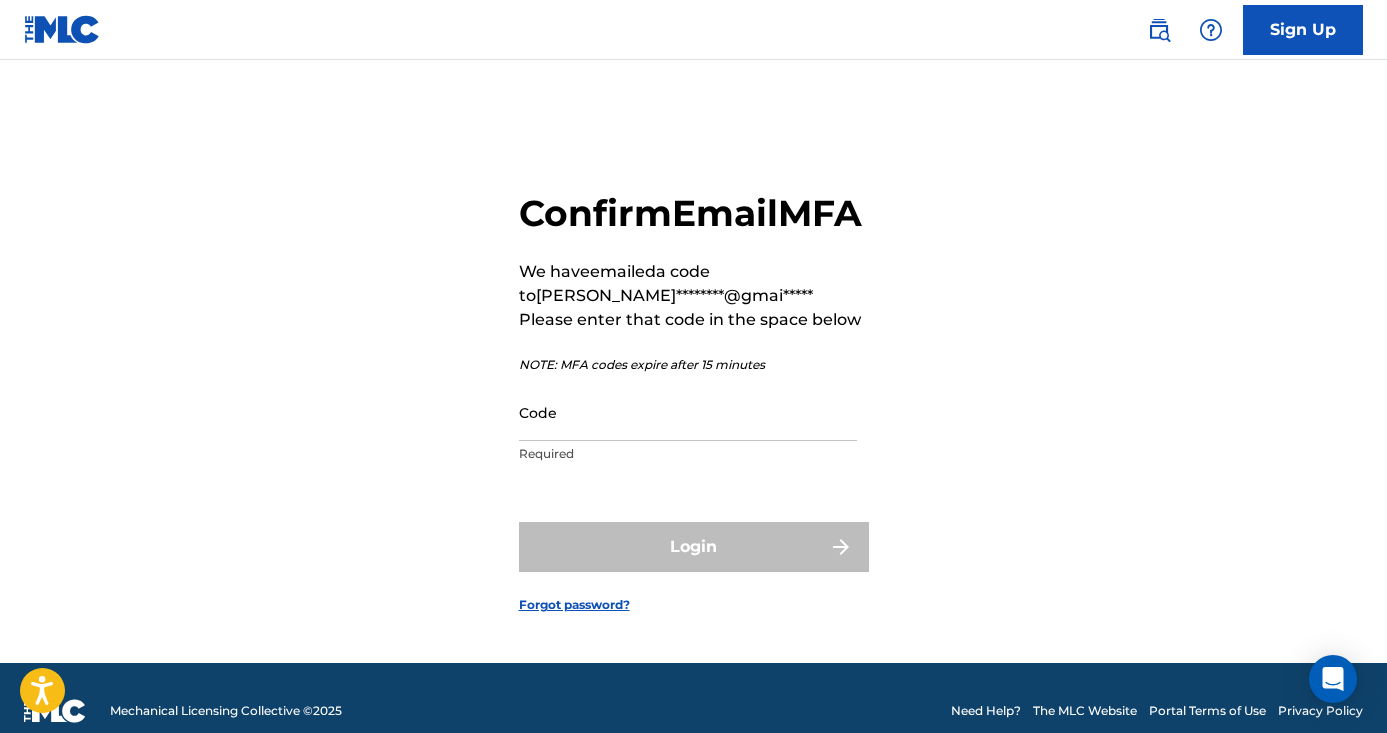 click on "Code" at bounding box center (688, 412) 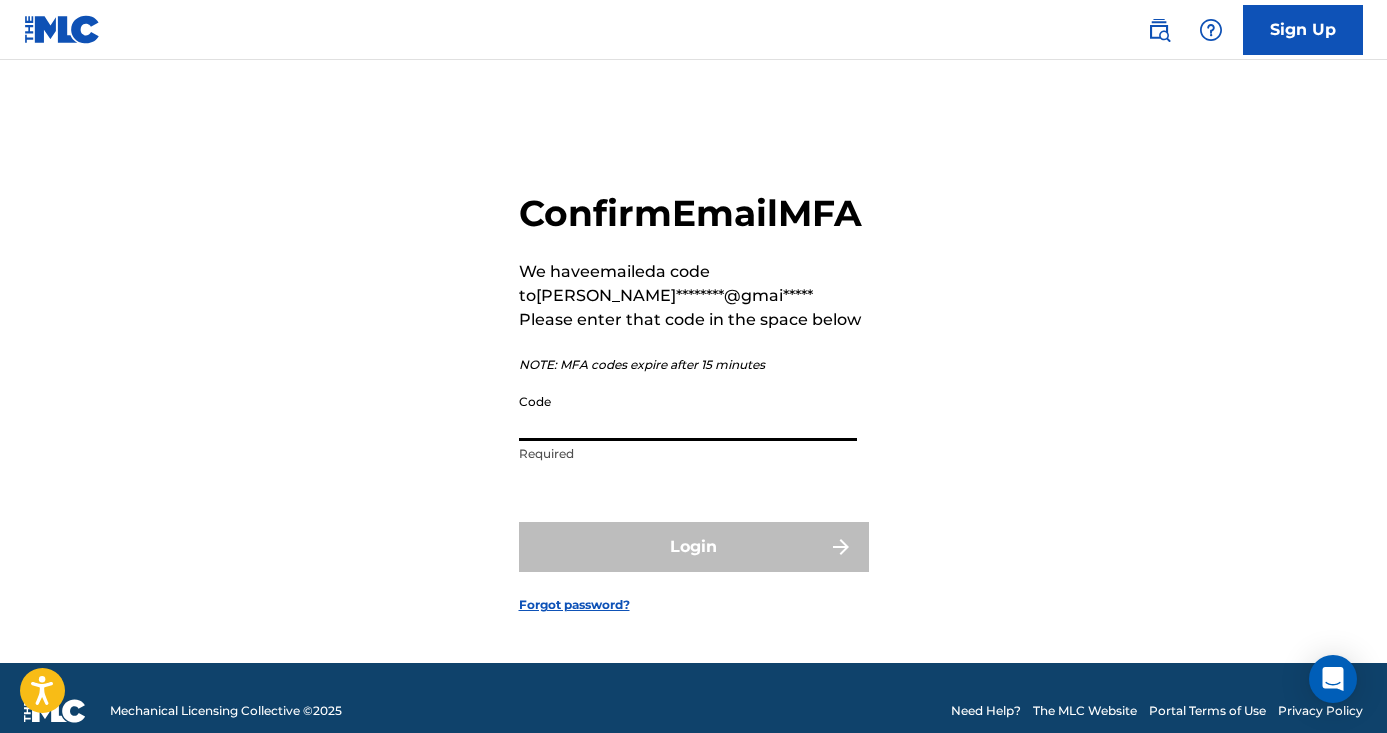 paste on "387706" 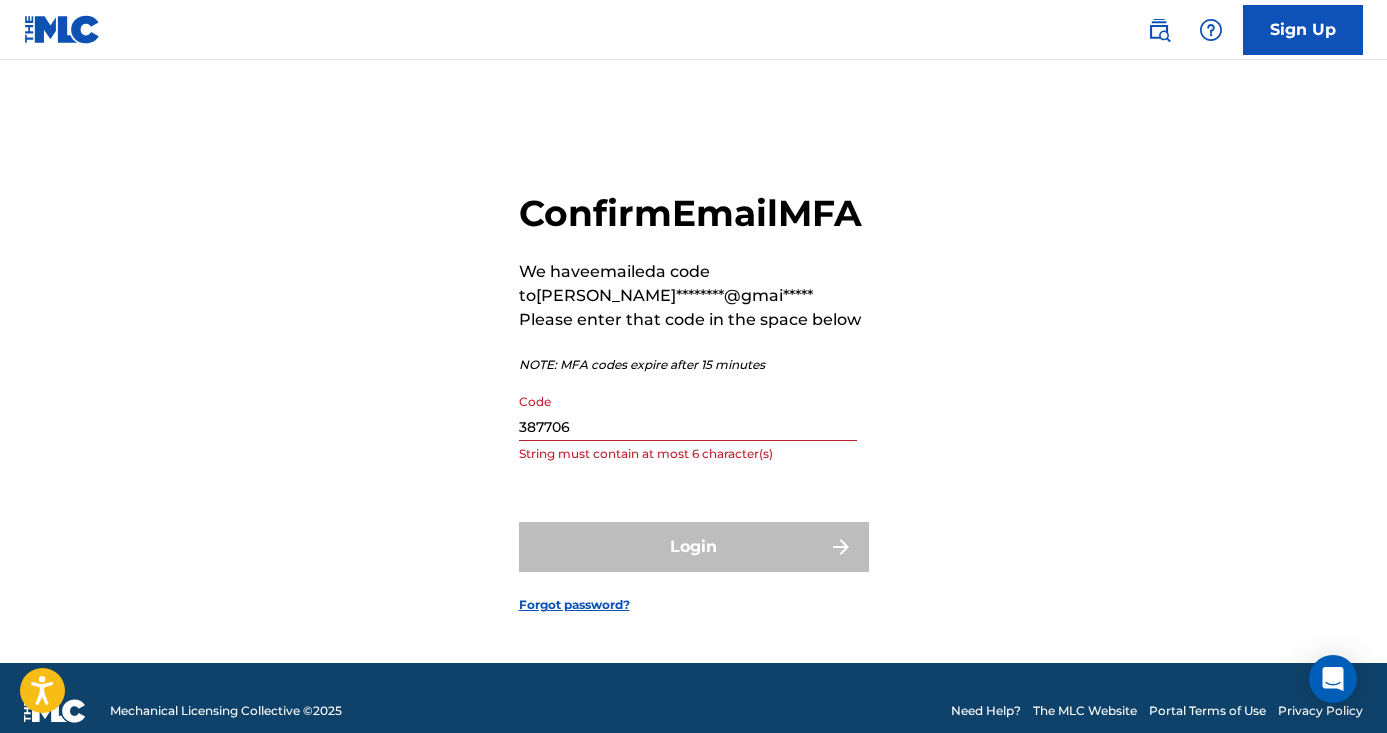 click on "Confirm  Email   MFA We have  emailed   a code to  [PERSON_NAME]********@gmai***** Please enter that code in the space below NOTE: MFA codes expire after 15 minutes Code 387706 String must contain at most 6 character(s) Login Forgot password?" at bounding box center [693, 386] 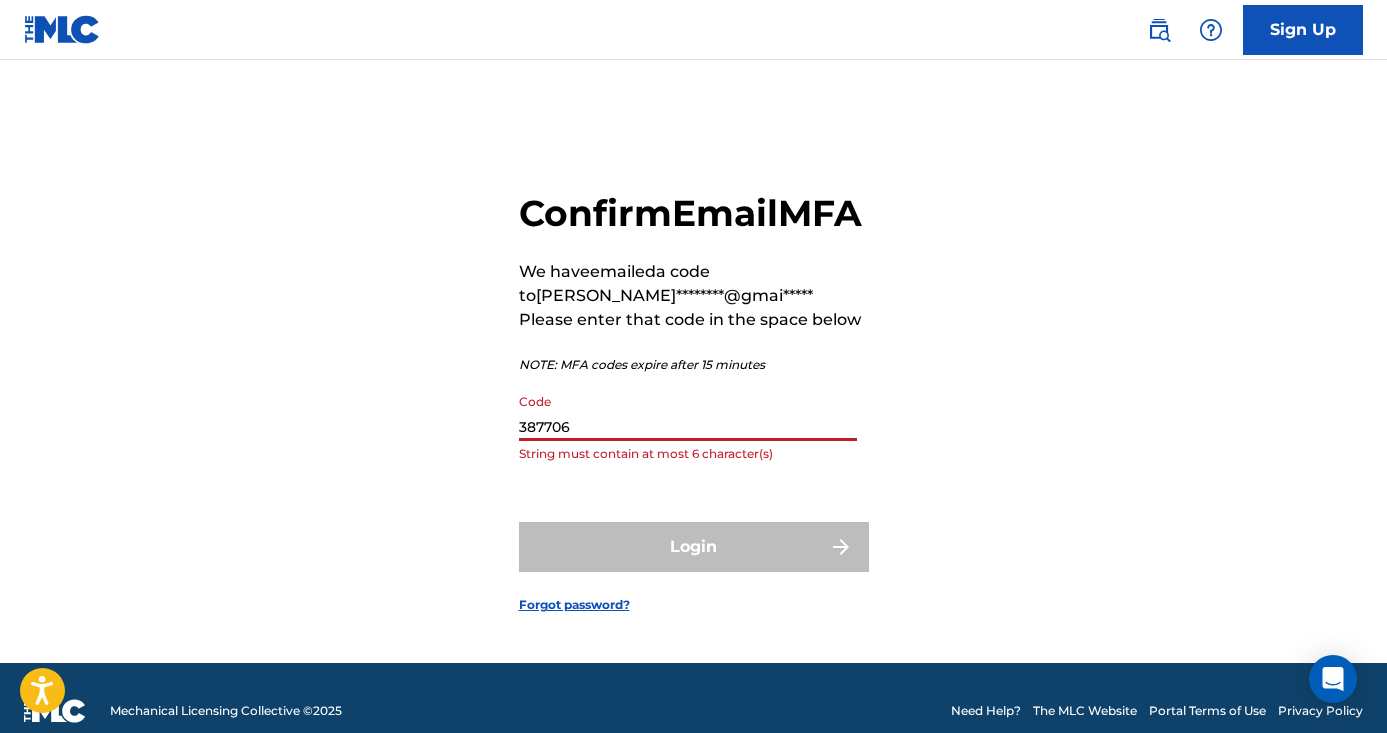 drag, startPoint x: 586, startPoint y: 454, endPoint x: 485, endPoint y: 448, distance: 101.17806 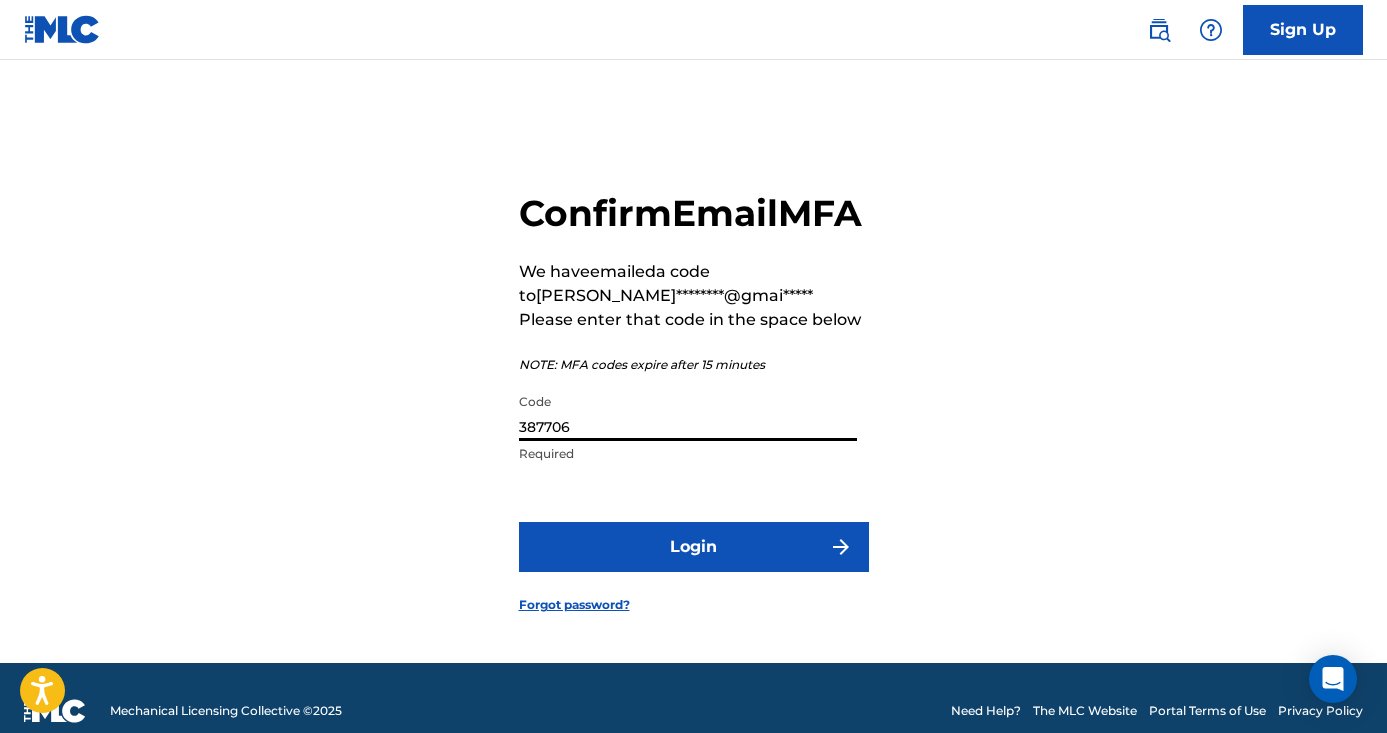 type on "387706" 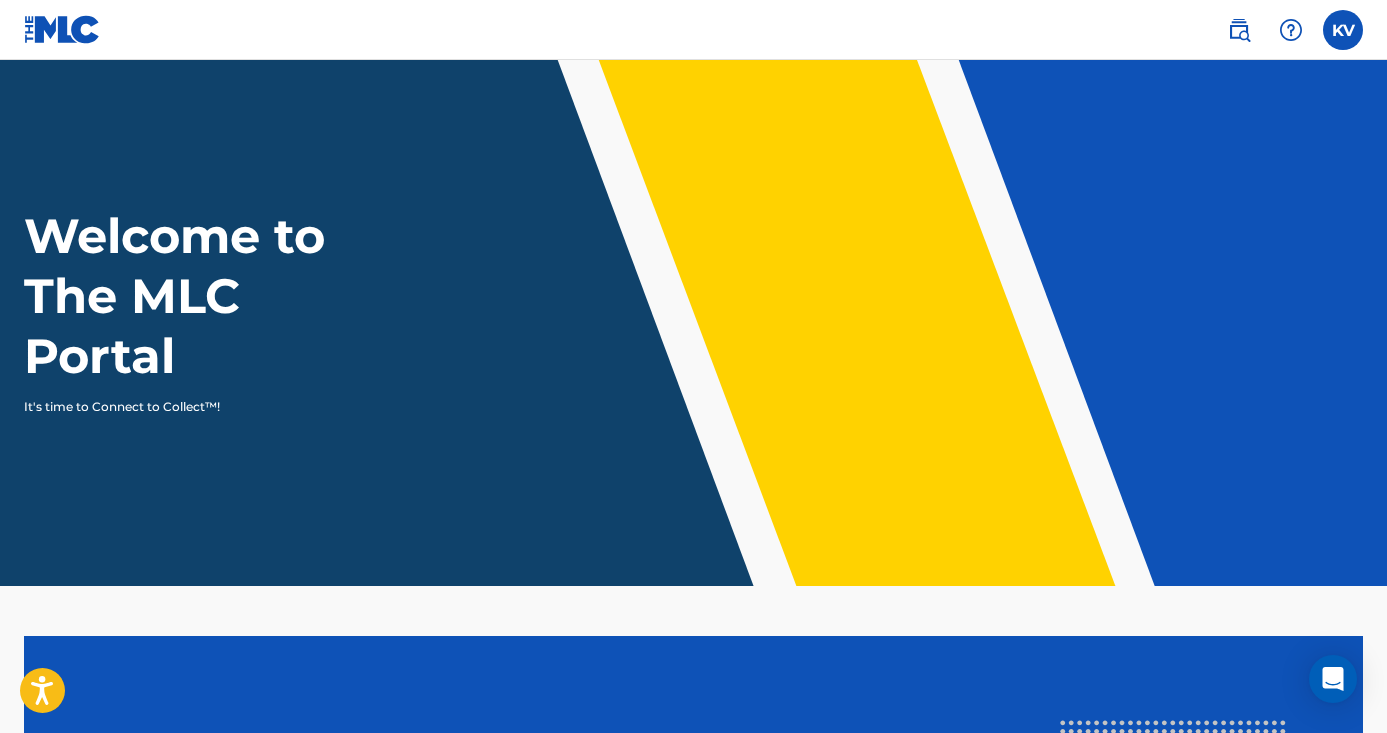 scroll, scrollTop: 0, scrollLeft: 0, axis: both 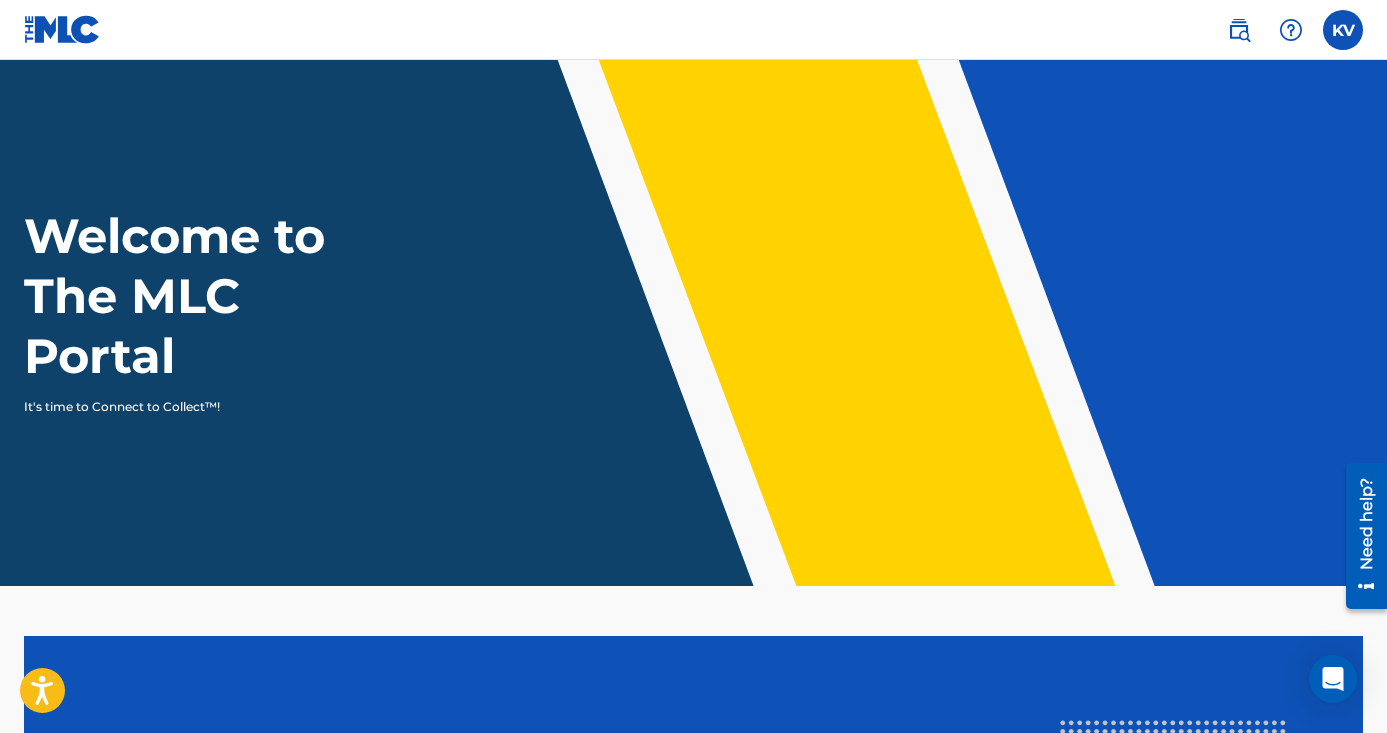 click at bounding box center [1343, 30] 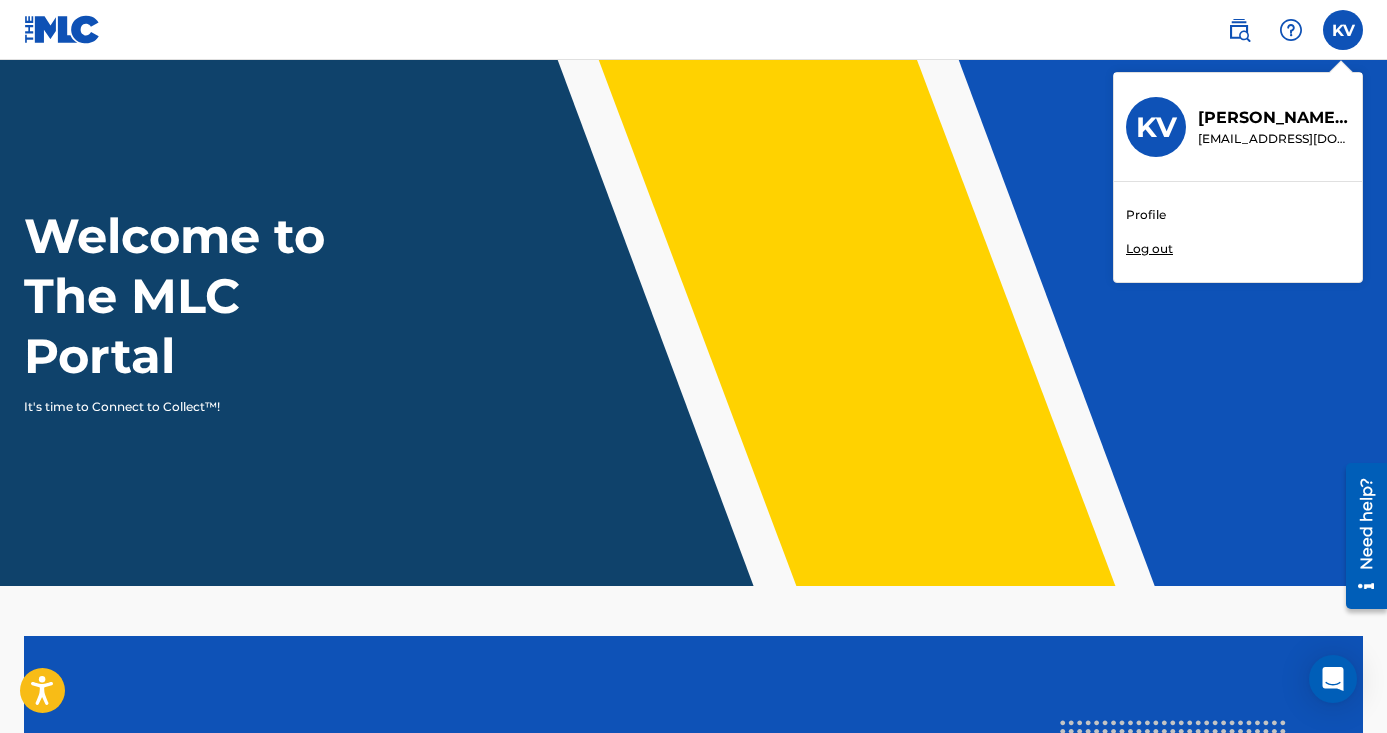 click on "Profile" at bounding box center [1146, 215] 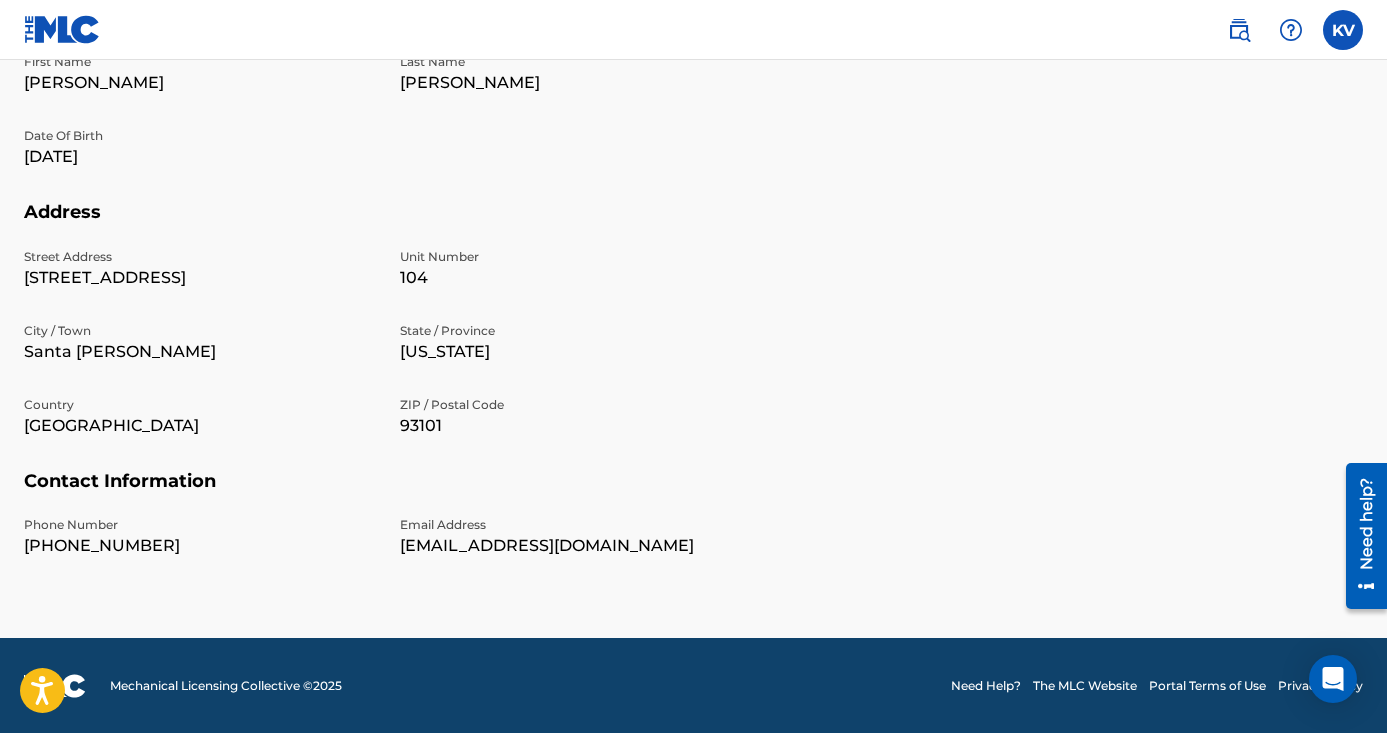 scroll, scrollTop: 611, scrollLeft: 0, axis: vertical 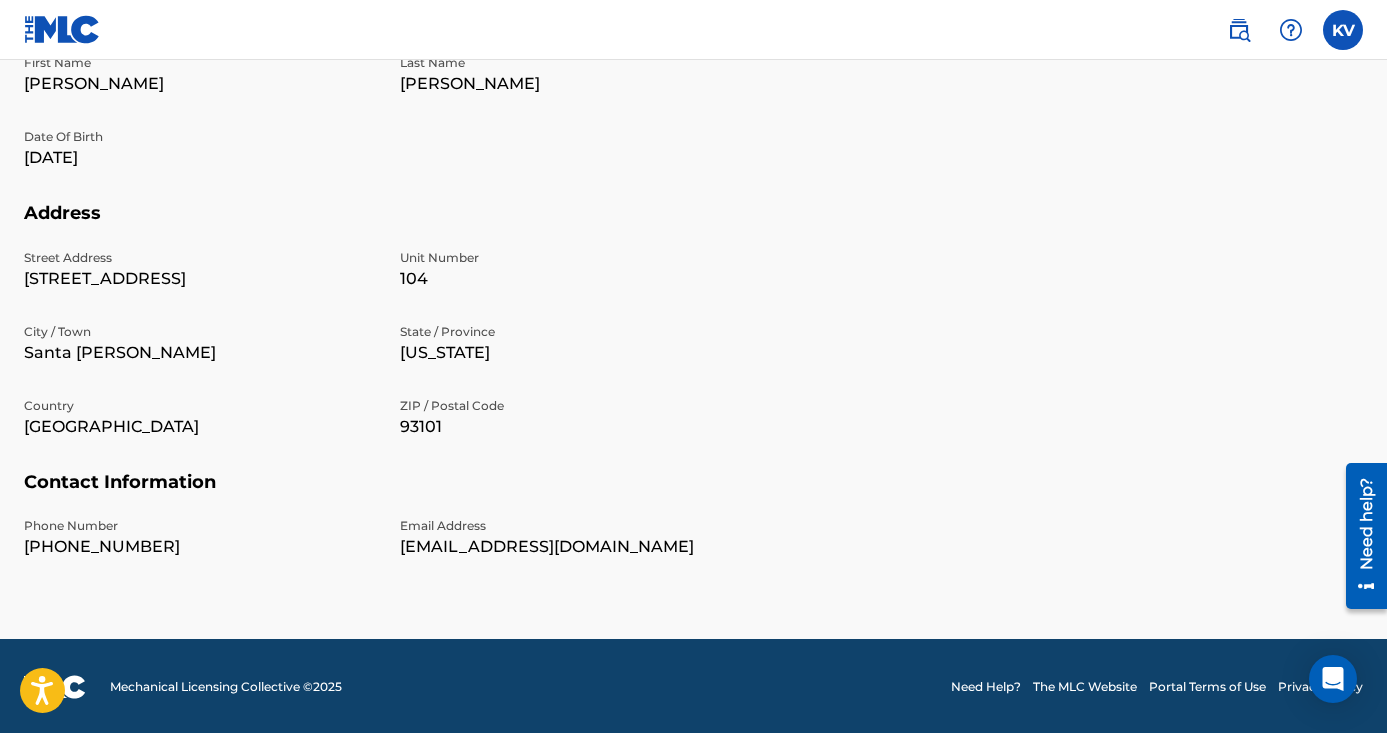 click at bounding box center [1239, 30] 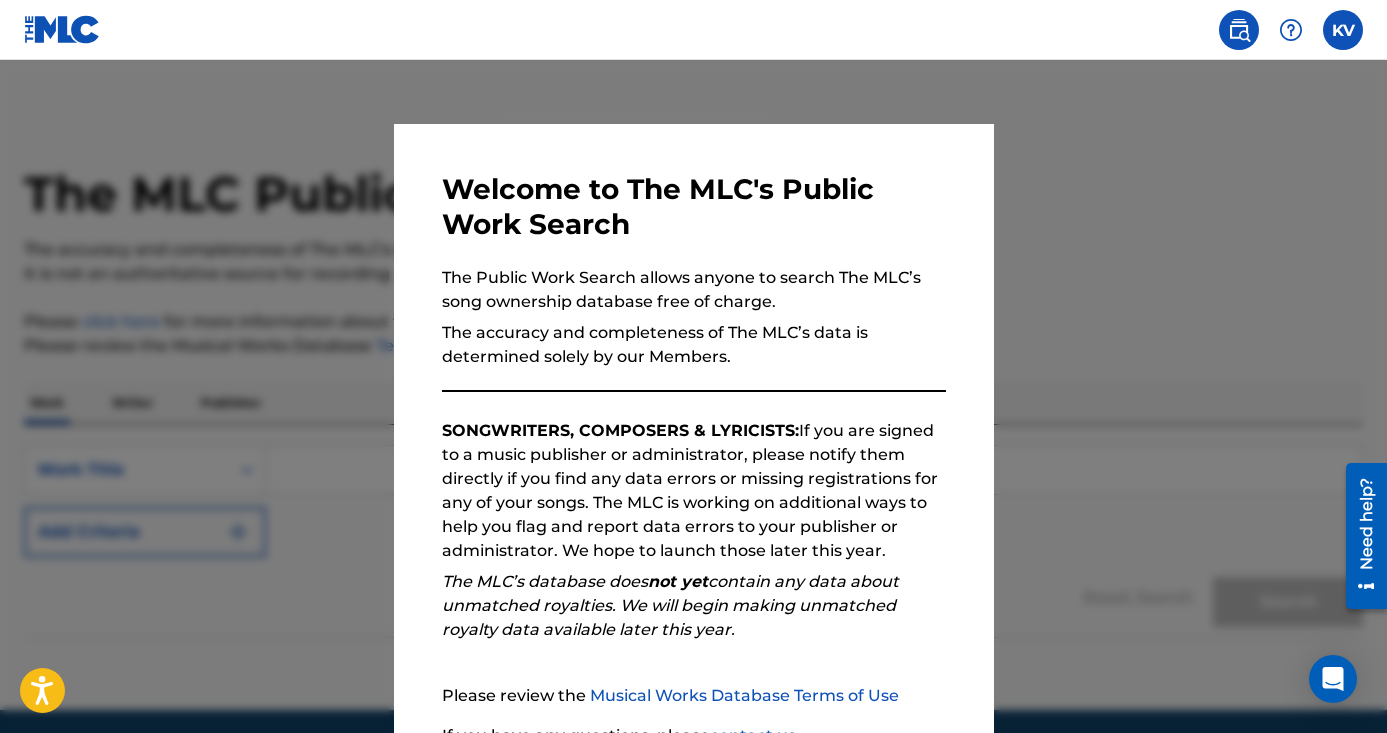 click at bounding box center (693, 426) 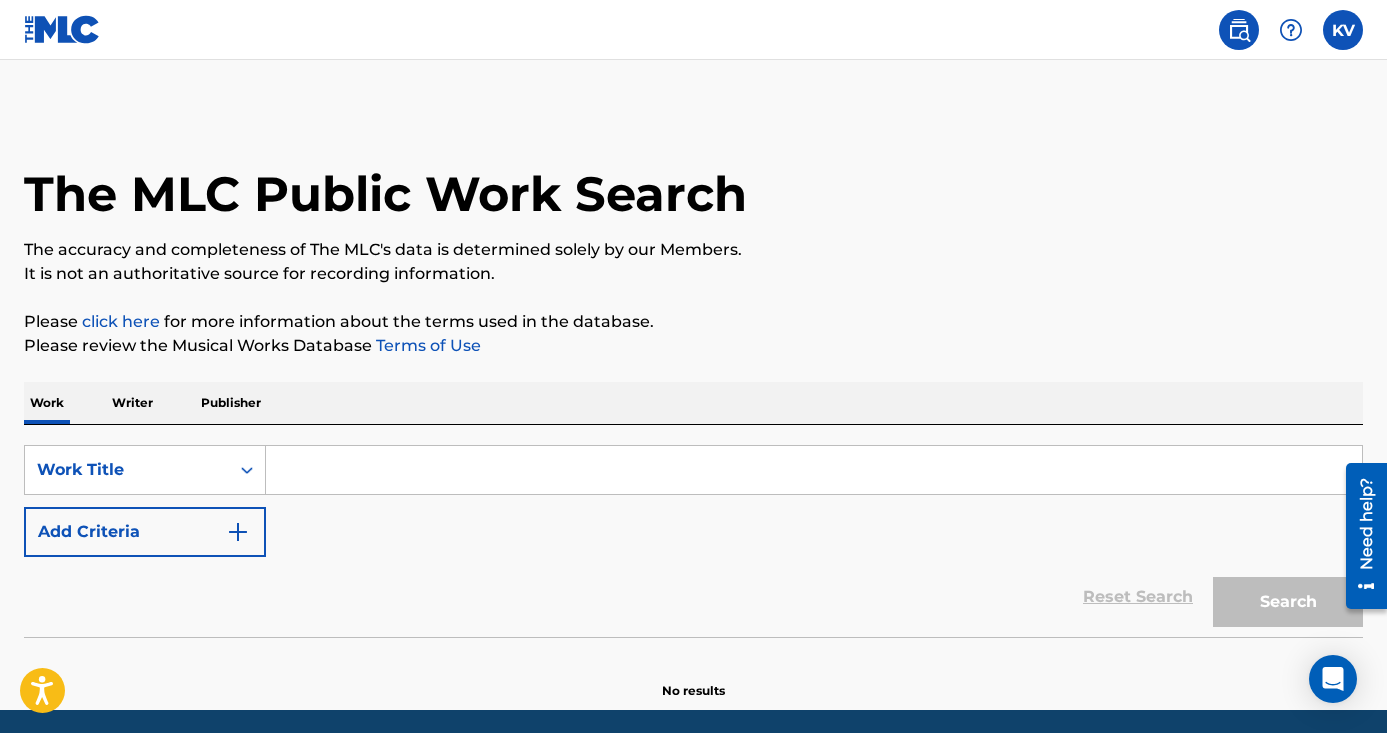 click on "Writer" at bounding box center (132, 403) 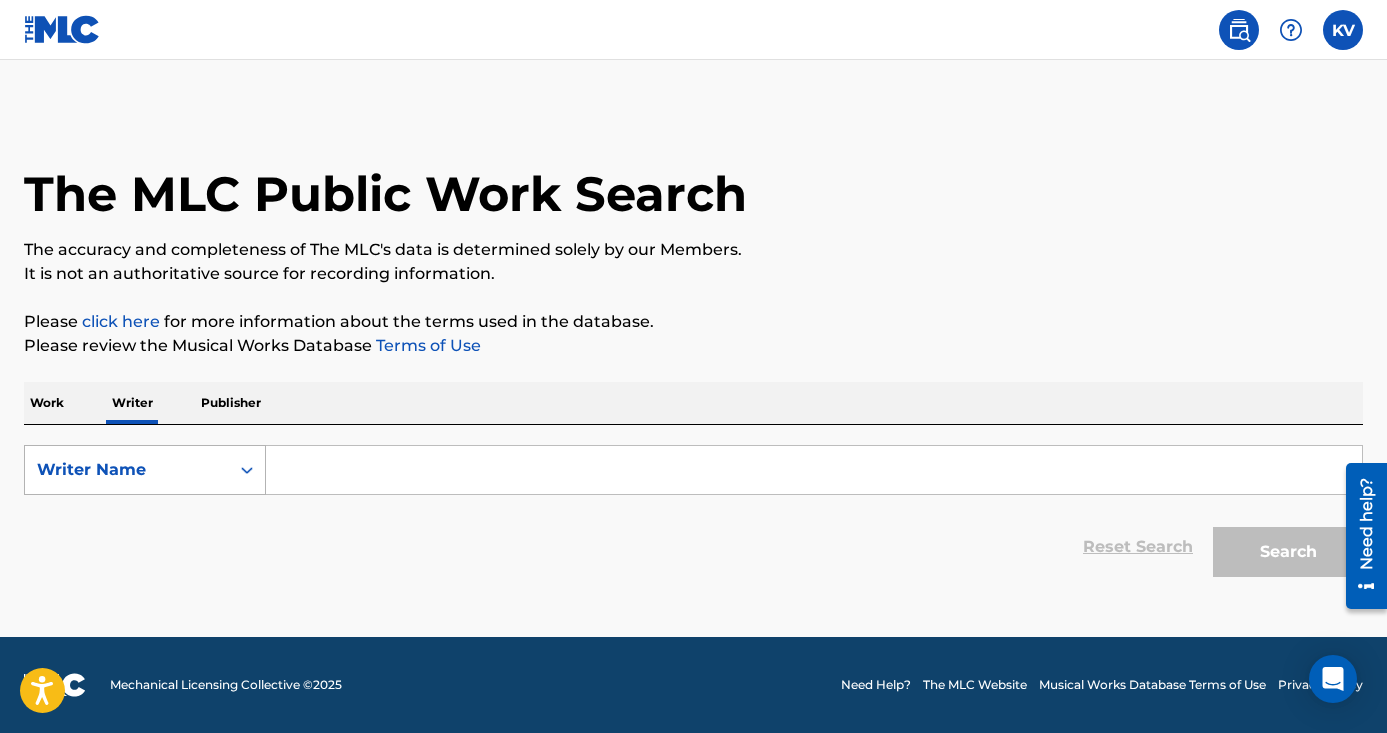 click 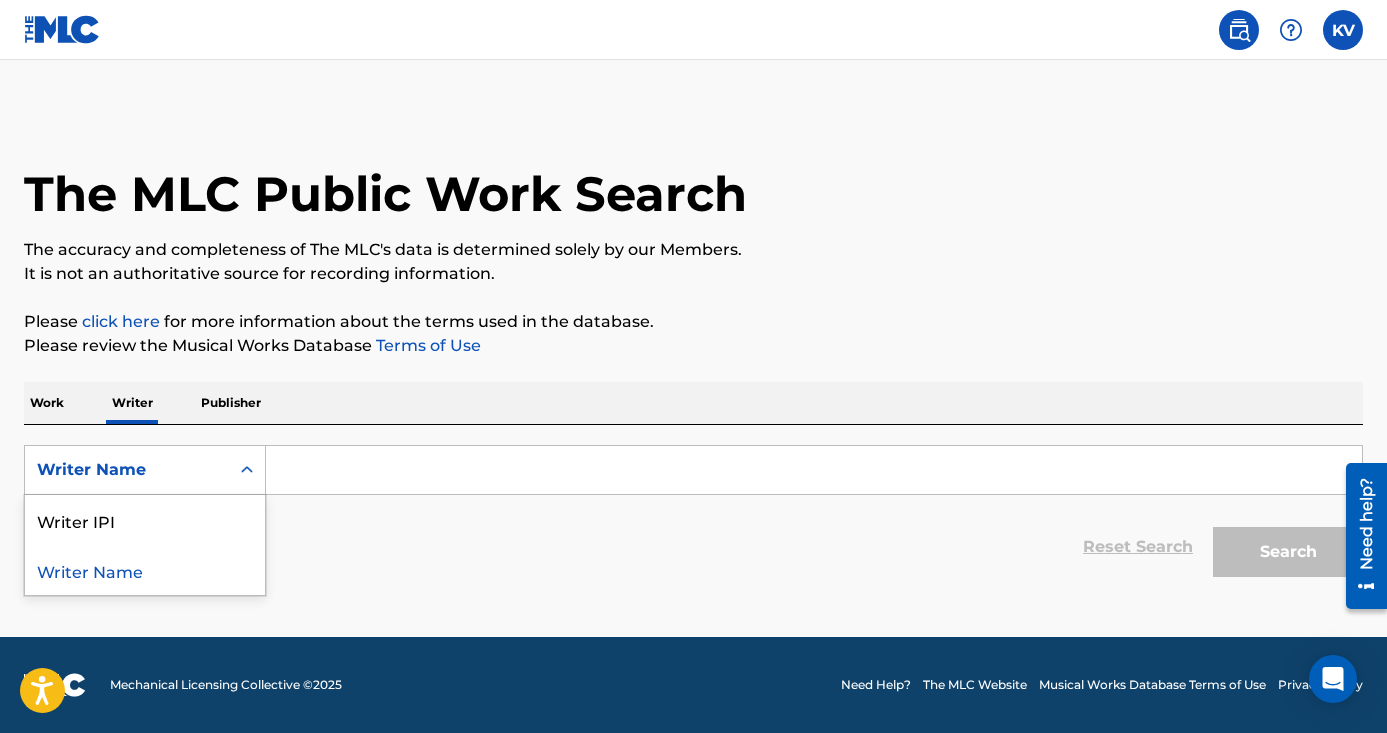 click on "Writer Name" at bounding box center [145, 570] 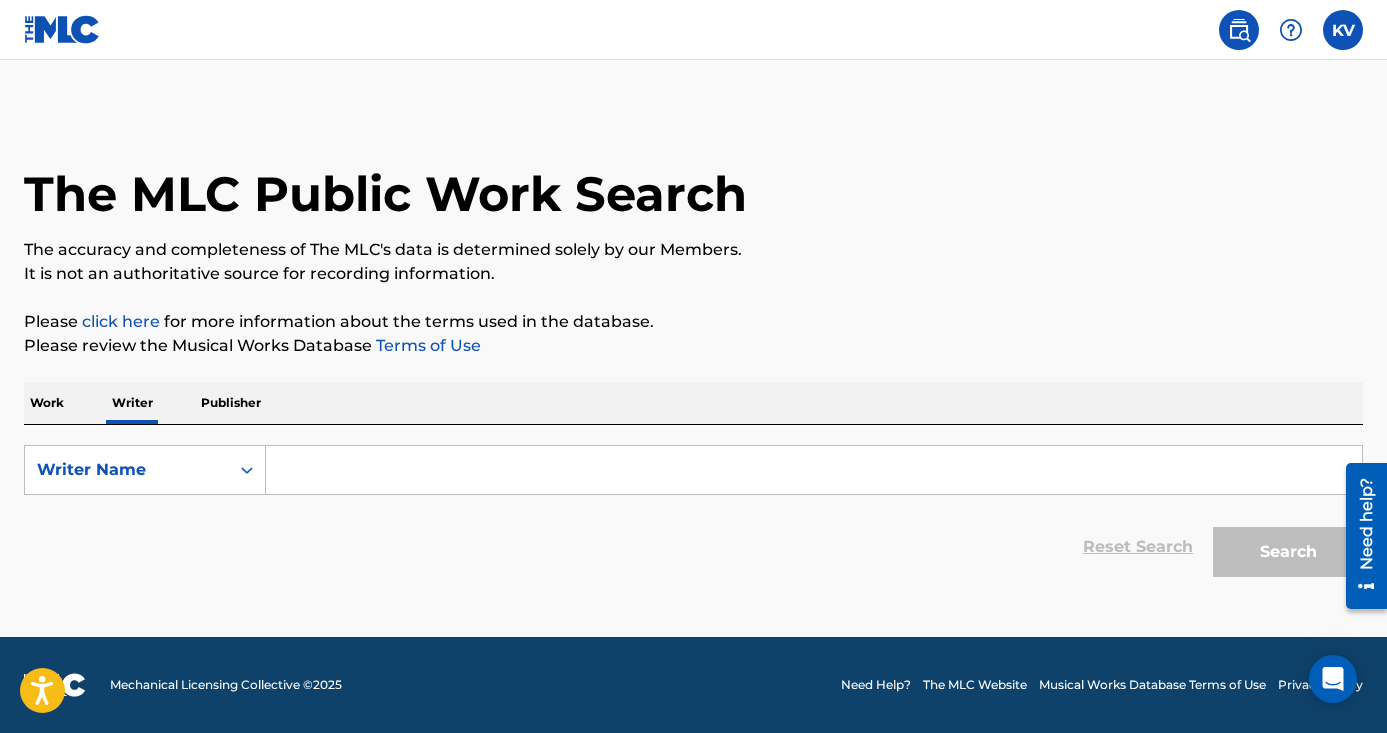 click on "Search" at bounding box center [1283, 547] 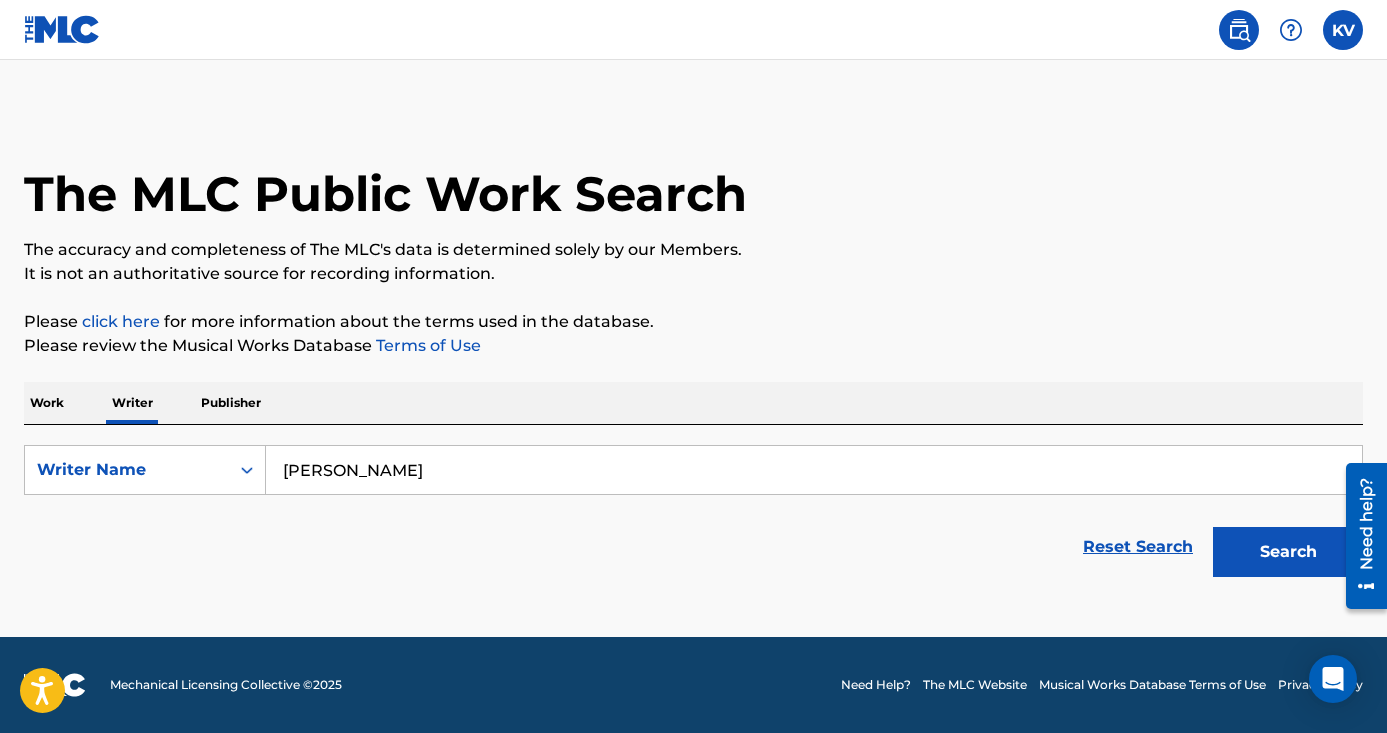 click on "Search" at bounding box center (1288, 552) 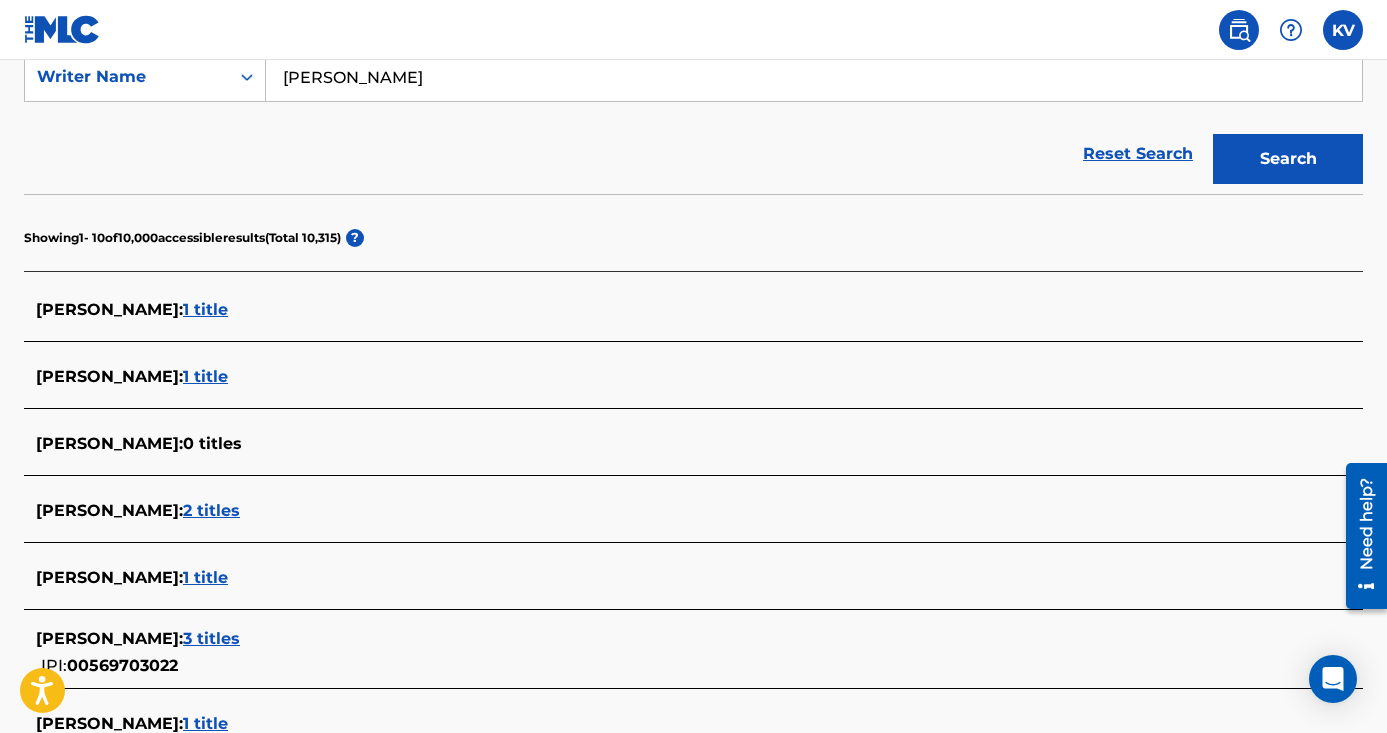 scroll, scrollTop: 379, scrollLeft: 0, axis: vertical 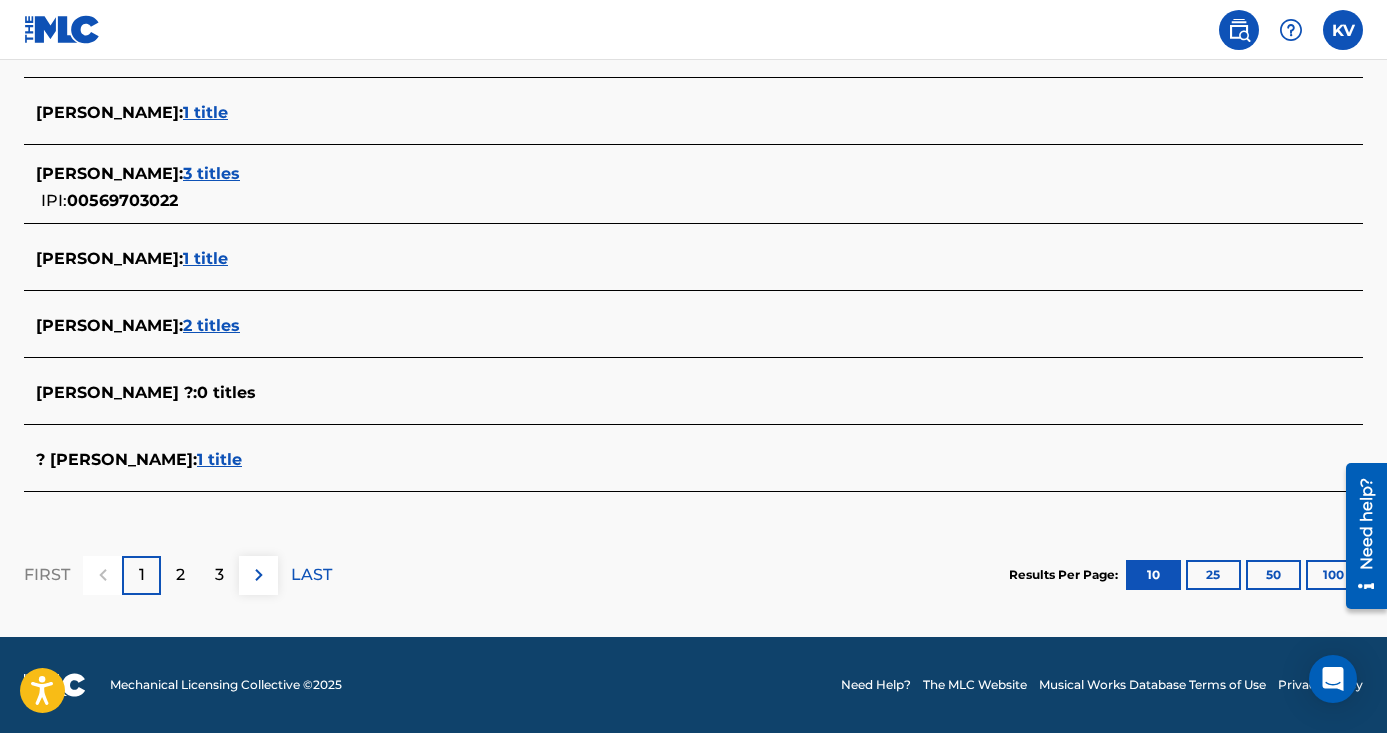 type on "[PERSON_NAME]" 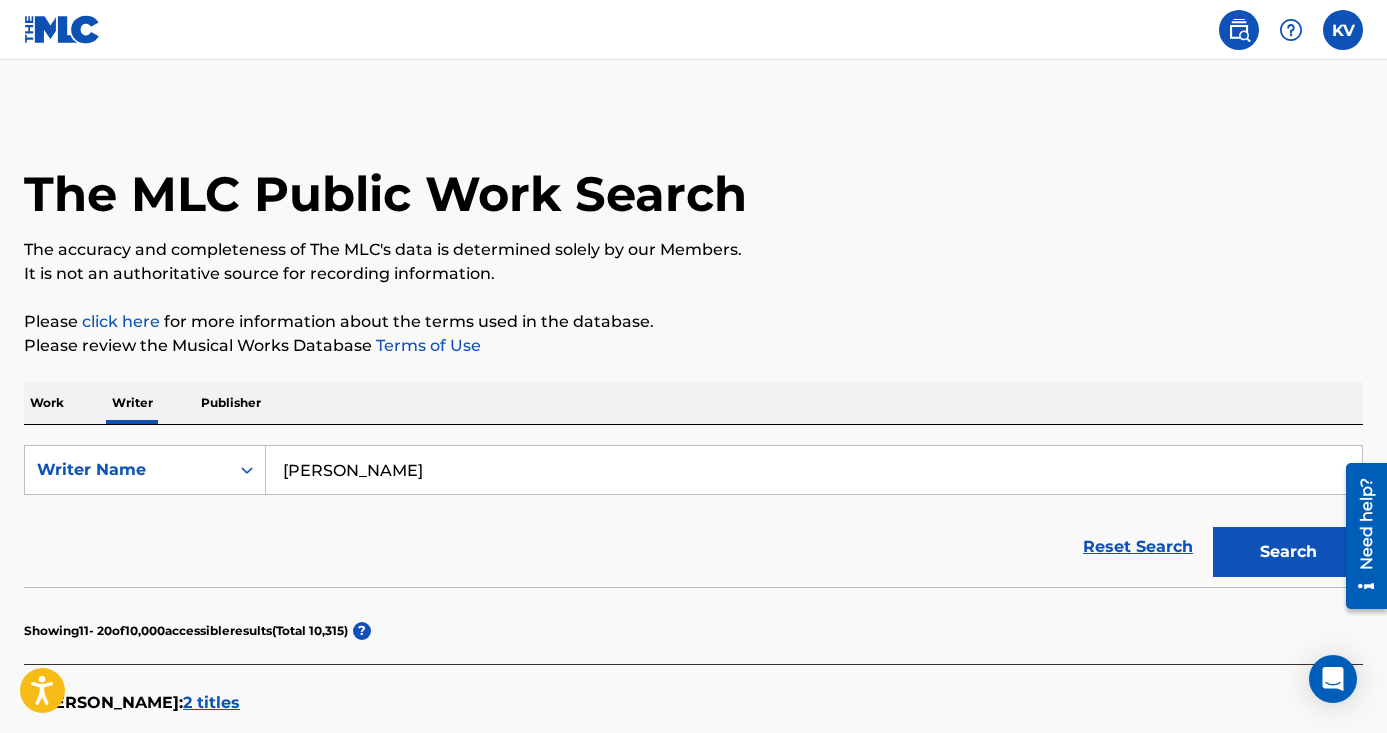 scroll, scrollTop: 0, scrollLeft: 0, axis: both 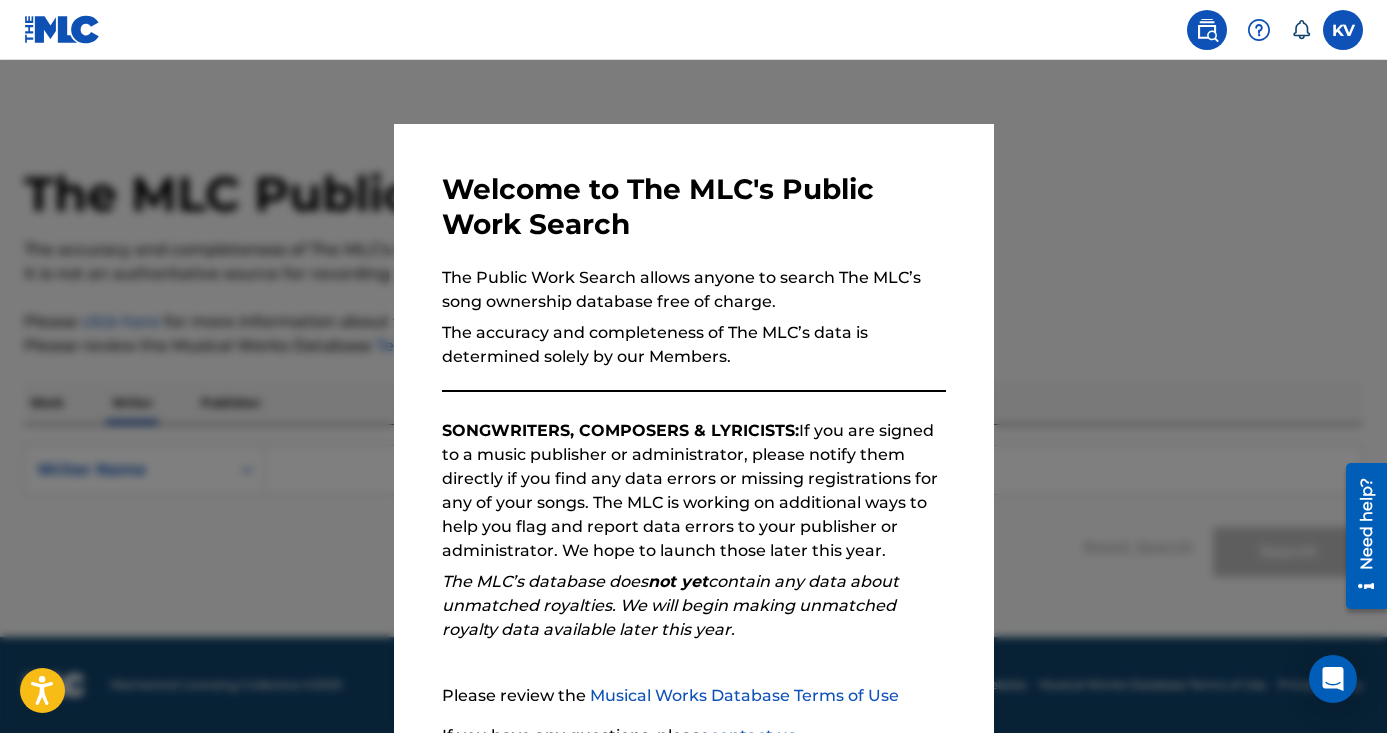 click at bounding box center [693, 426] 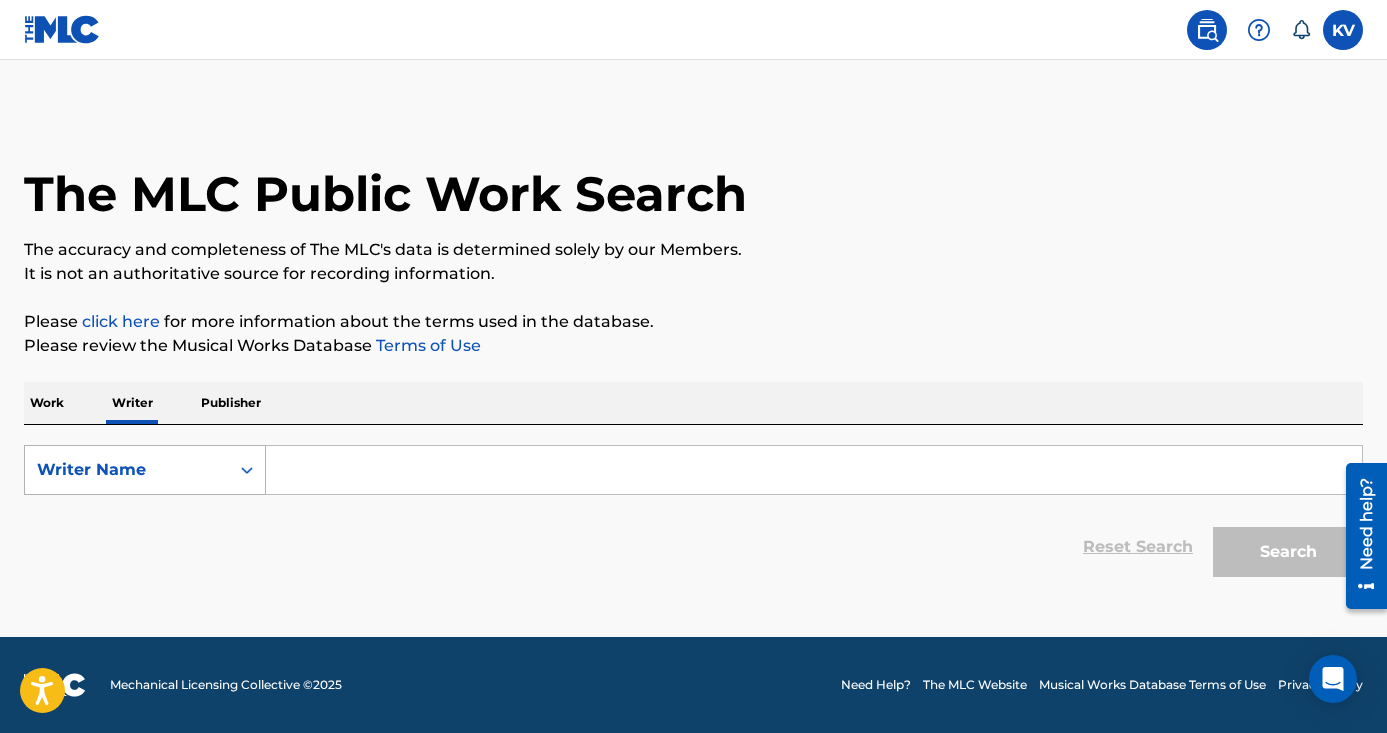 click 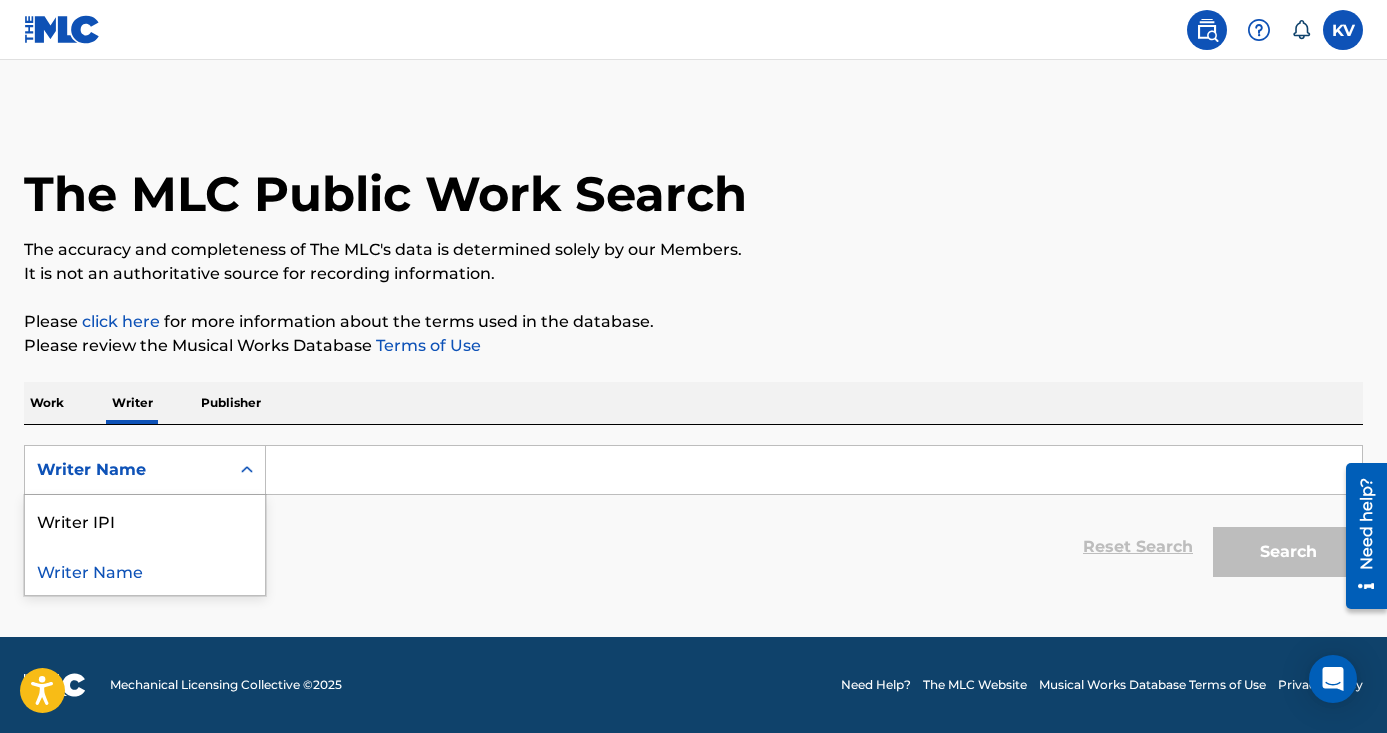 click on "Writer Name" at bounding box center [145, 570] 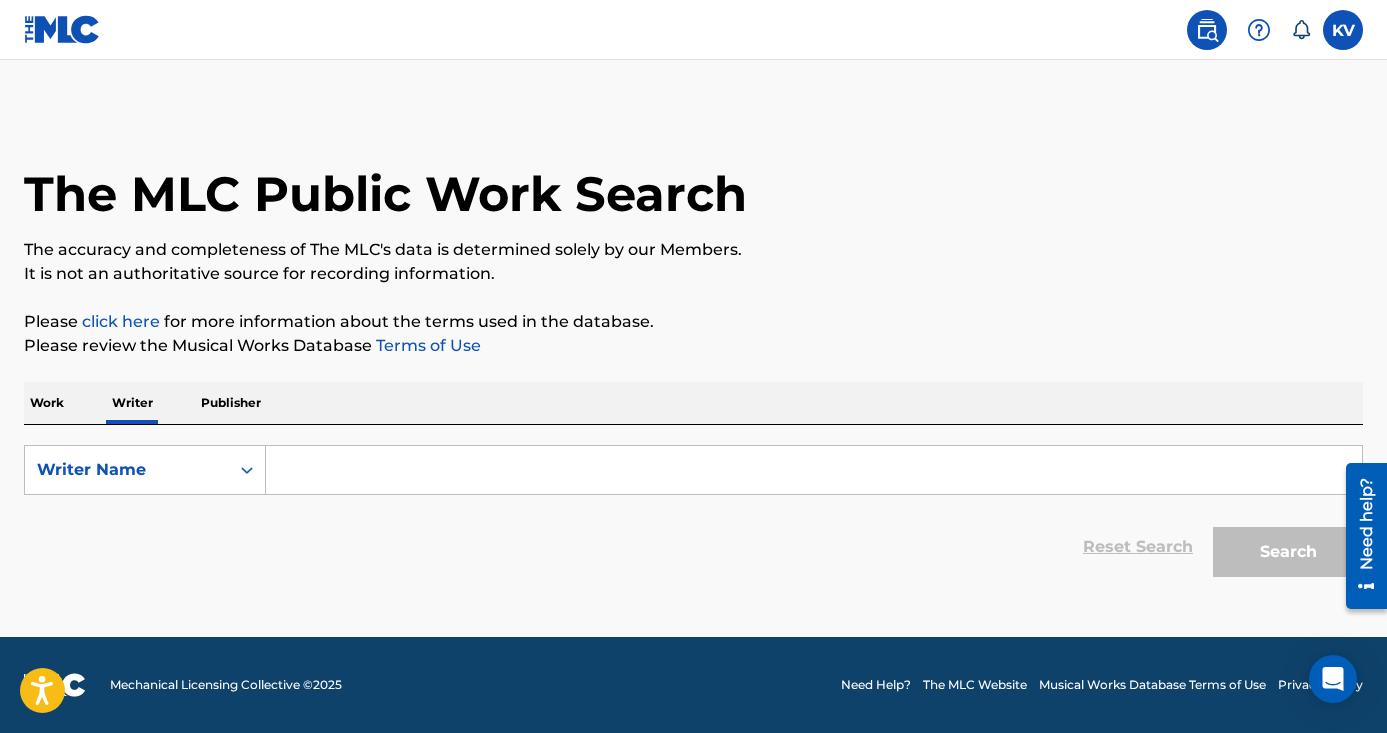 click at bounding box center (814, 470) 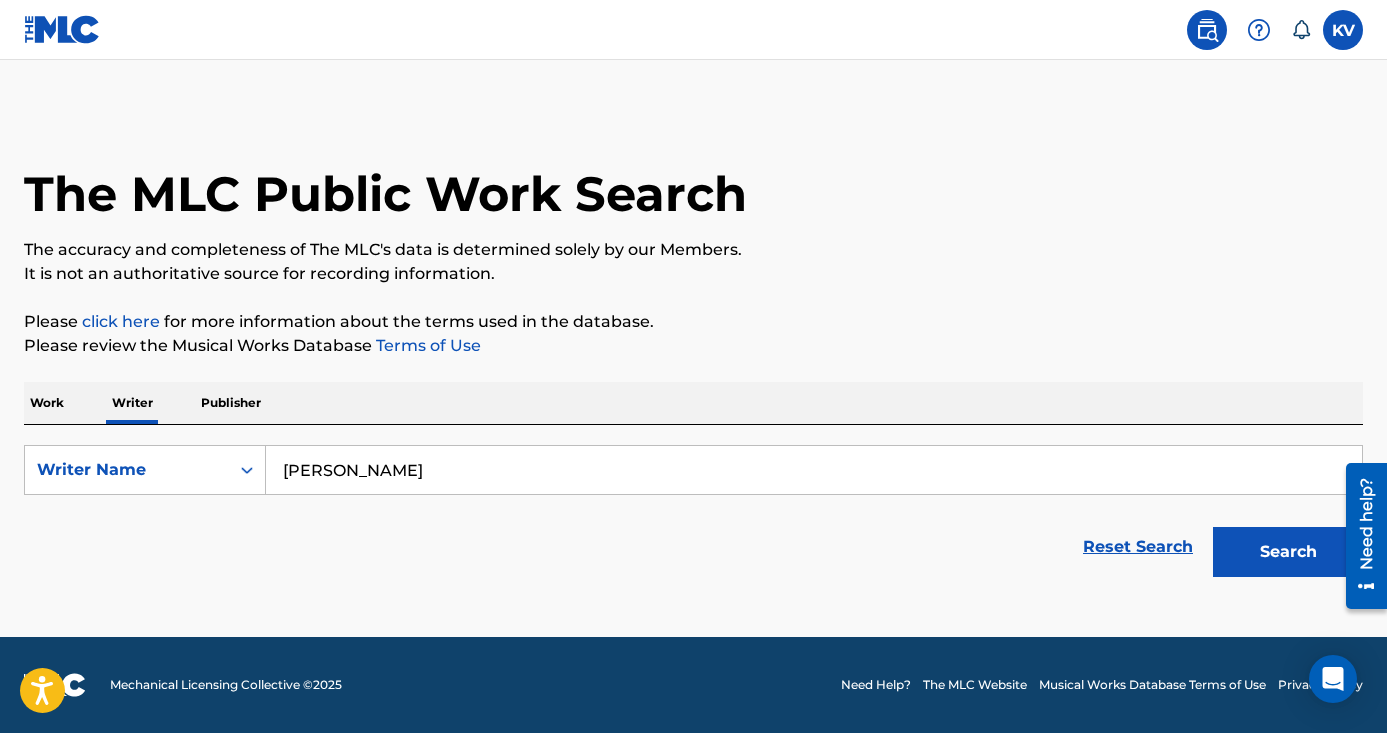 click on "Search" at bounding box center [1288, 552] 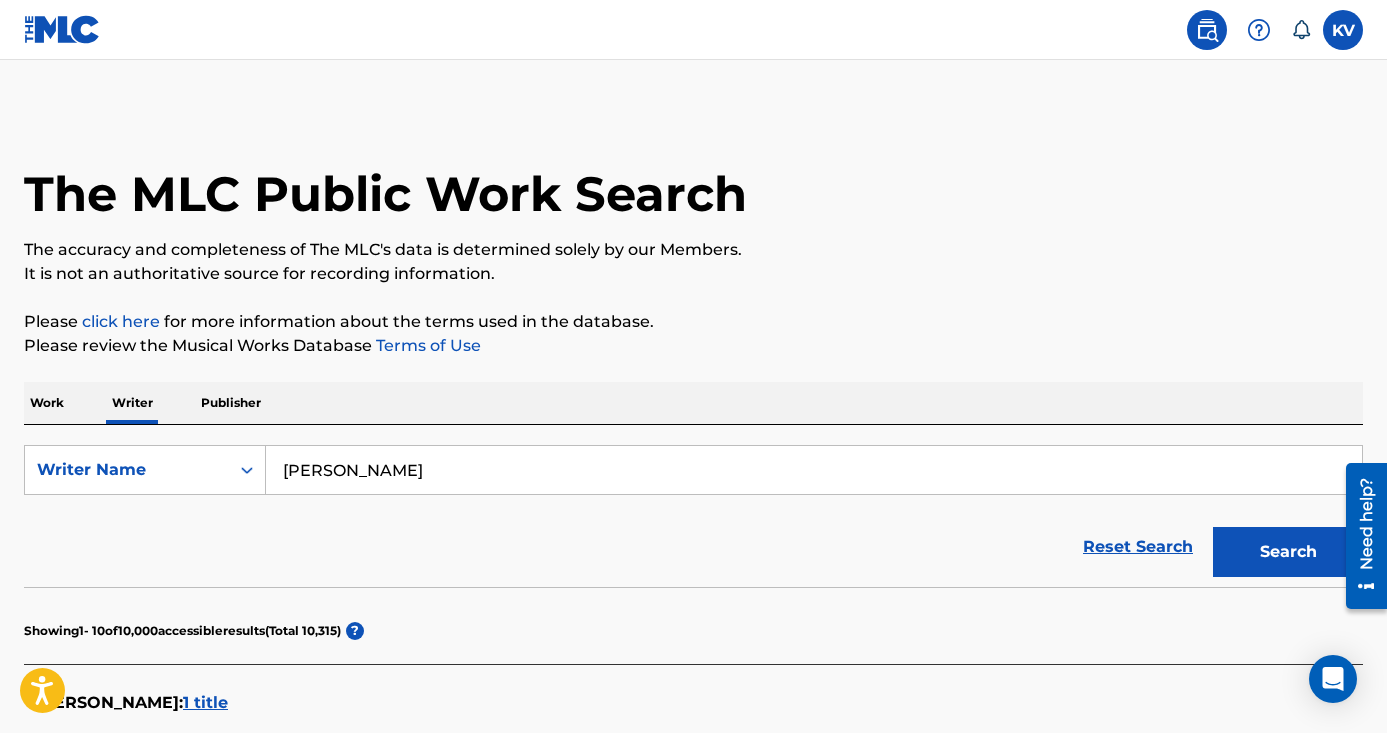 click on "[PERSON_NAME]" at bounding box center [814, 470] 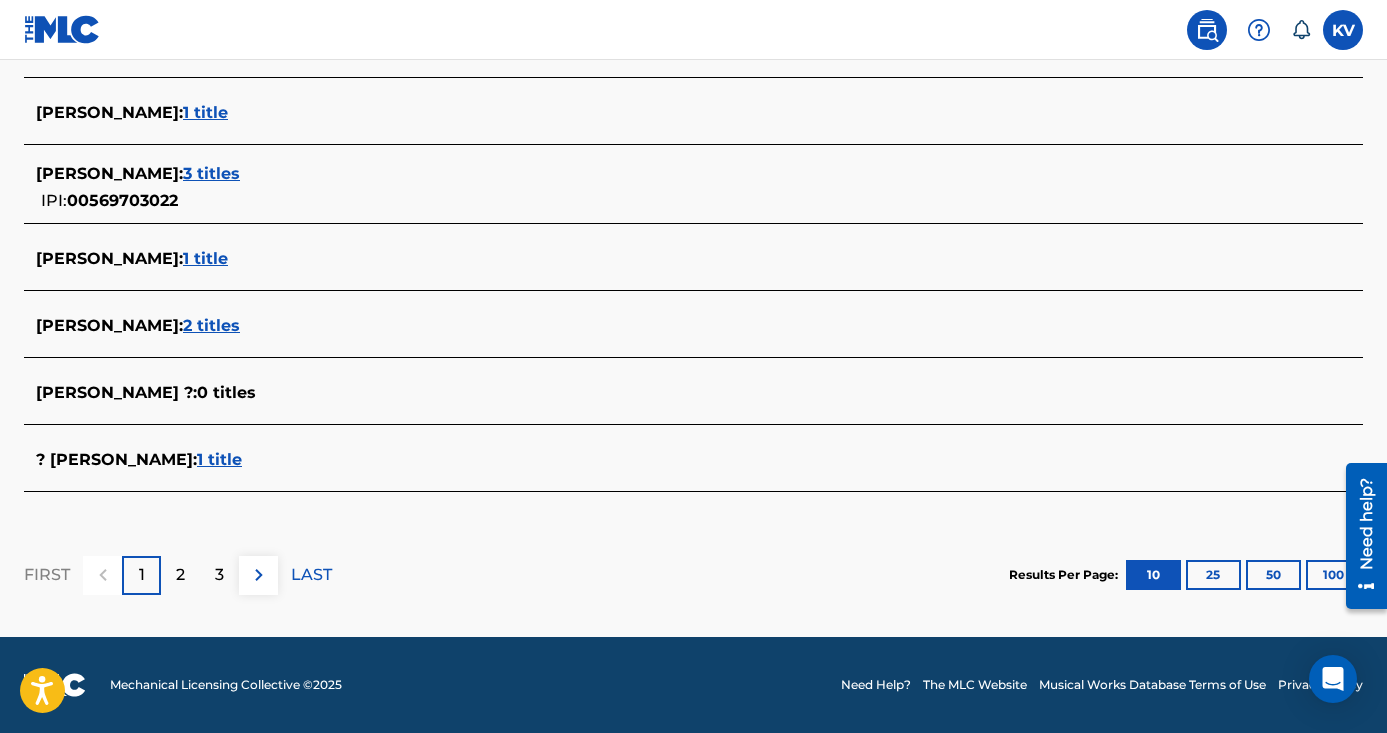 scroll, scrollTop: 858, scrollLeft: 0, axis: vertical 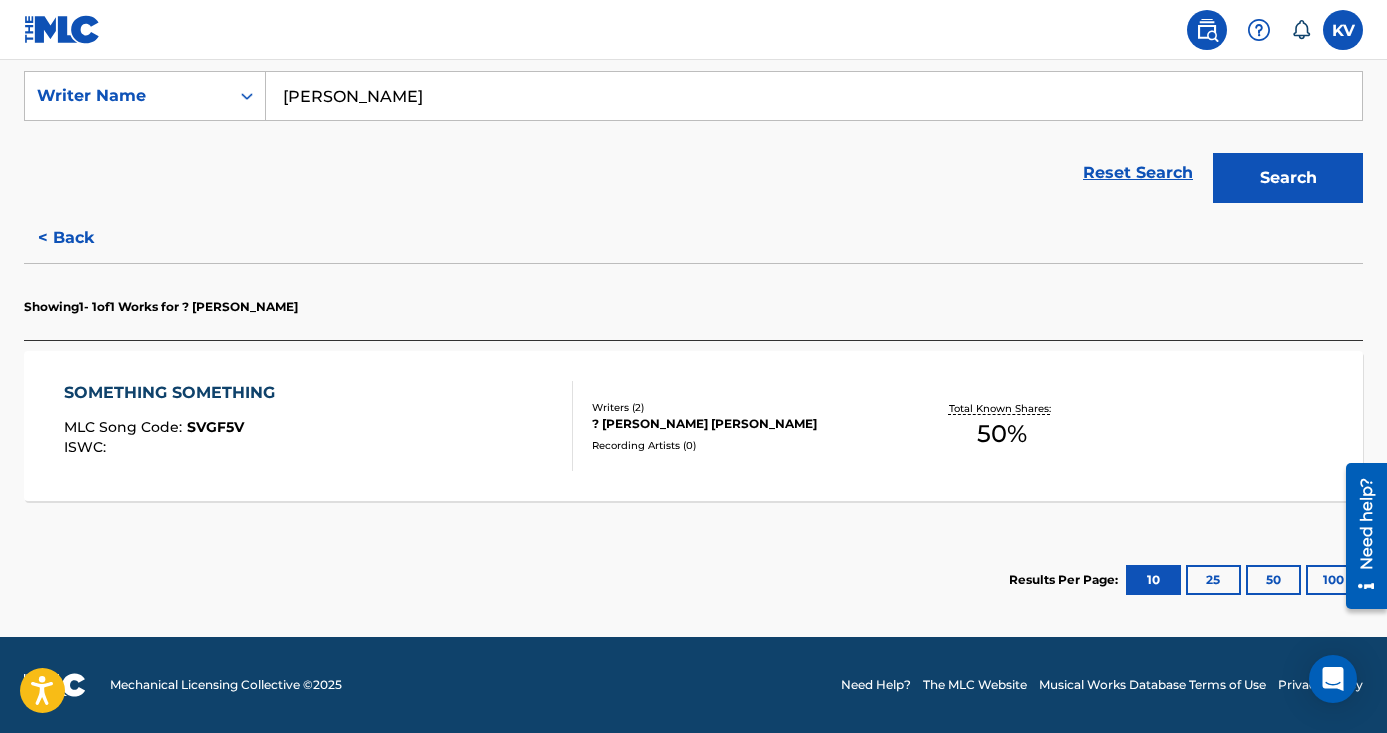 click on "SOMETHING SOMETHING MLC Song Code : SVGF5V ISWC : Writers ( 2 ) ? VANCE, CAMERON MICHAEL BEDELL Recording Artists ( 0 ) Total Known Shares: 50 %" at bounding box center [693, 426] 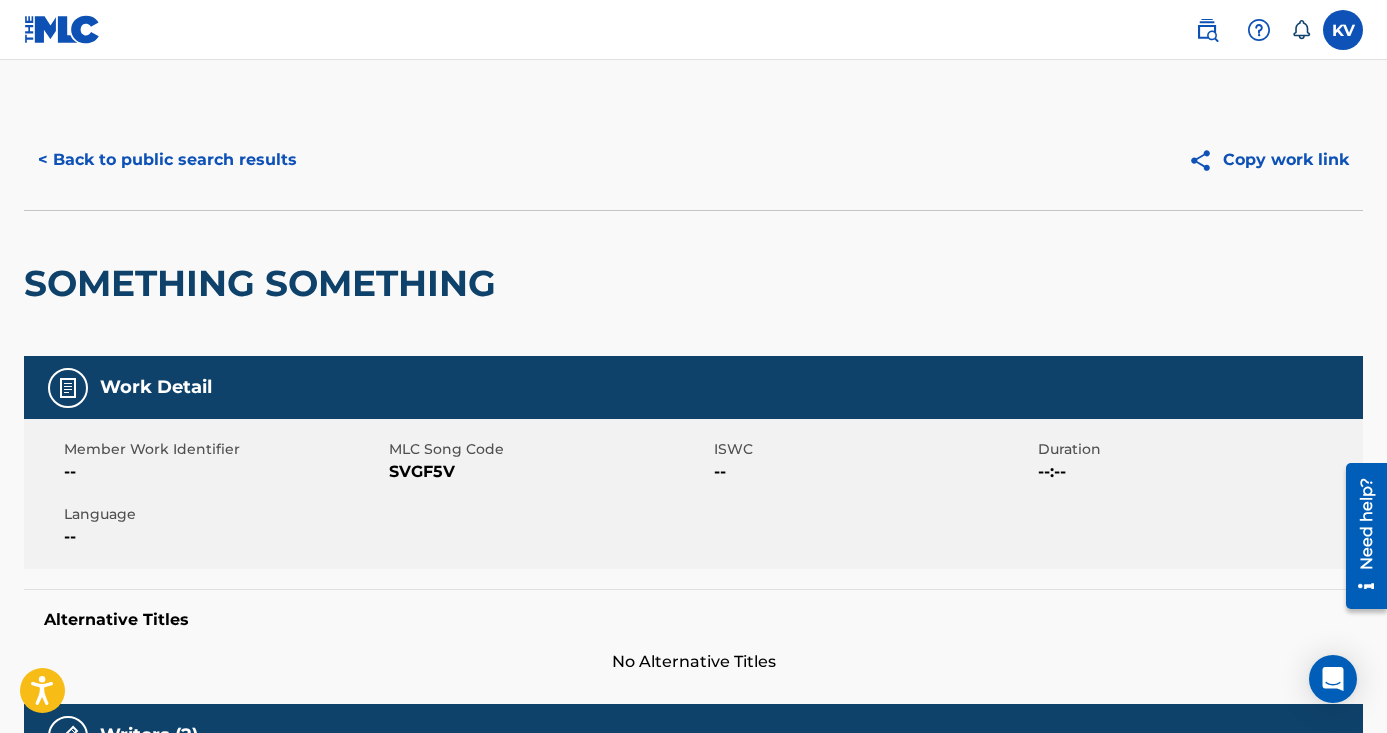 scroll, scrollTop: 21, scrollLeft: 0, axis: vertical 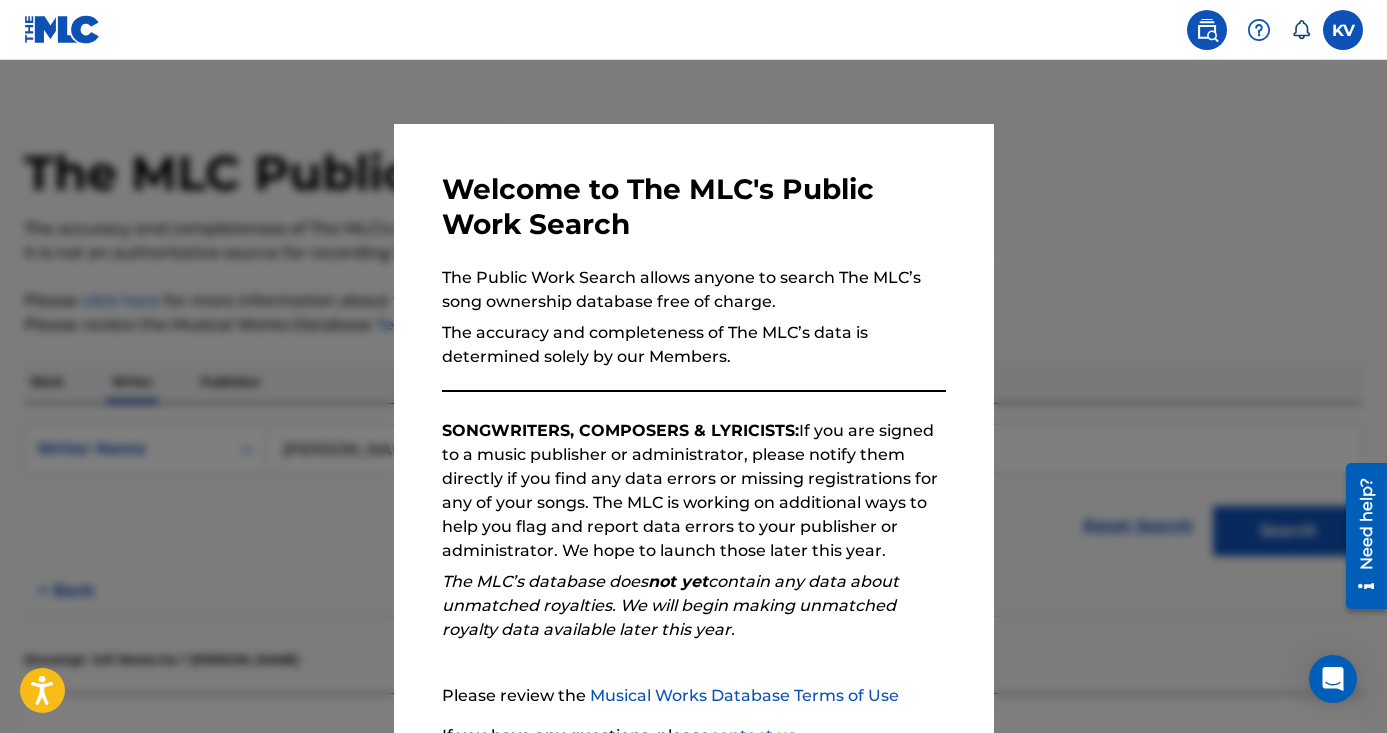click at bounding box center (693, 426) 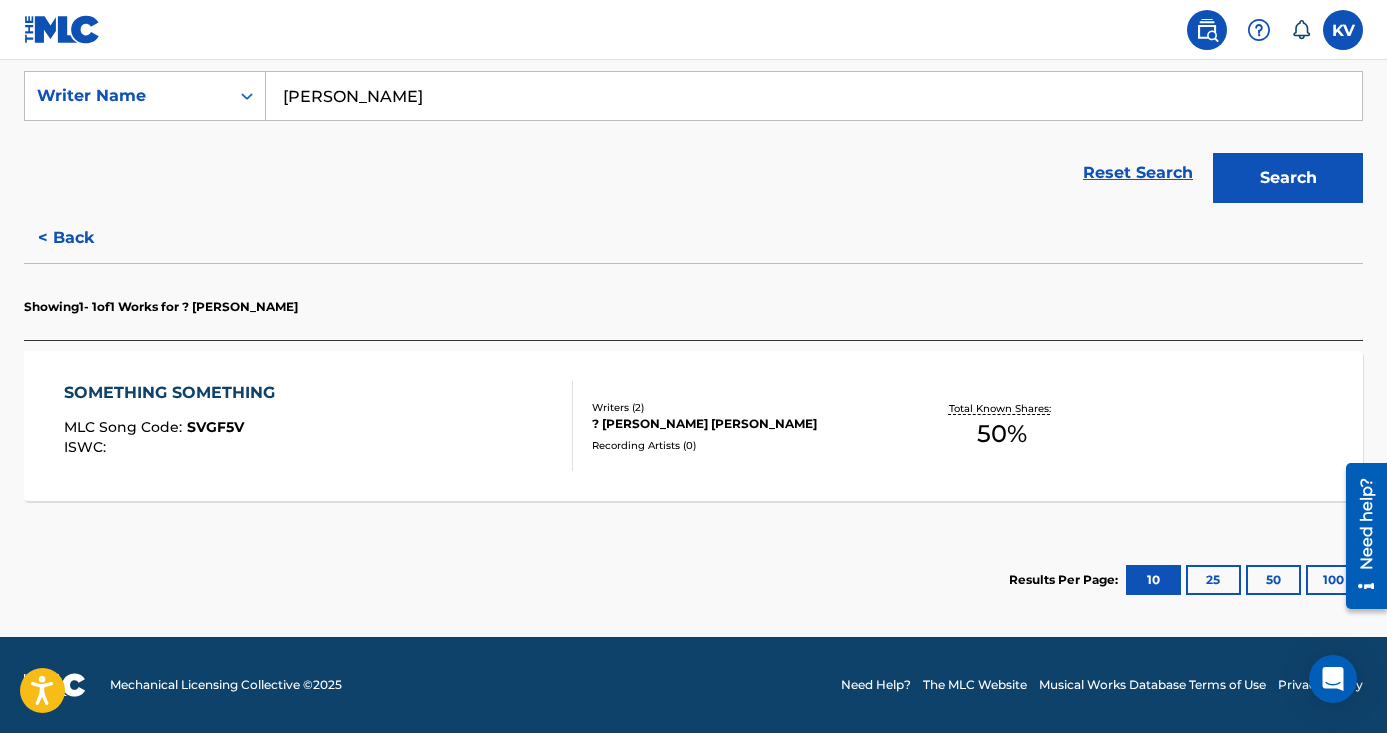 scroll, scrollTop: 374, scrollLeft: 0, axis: vertical 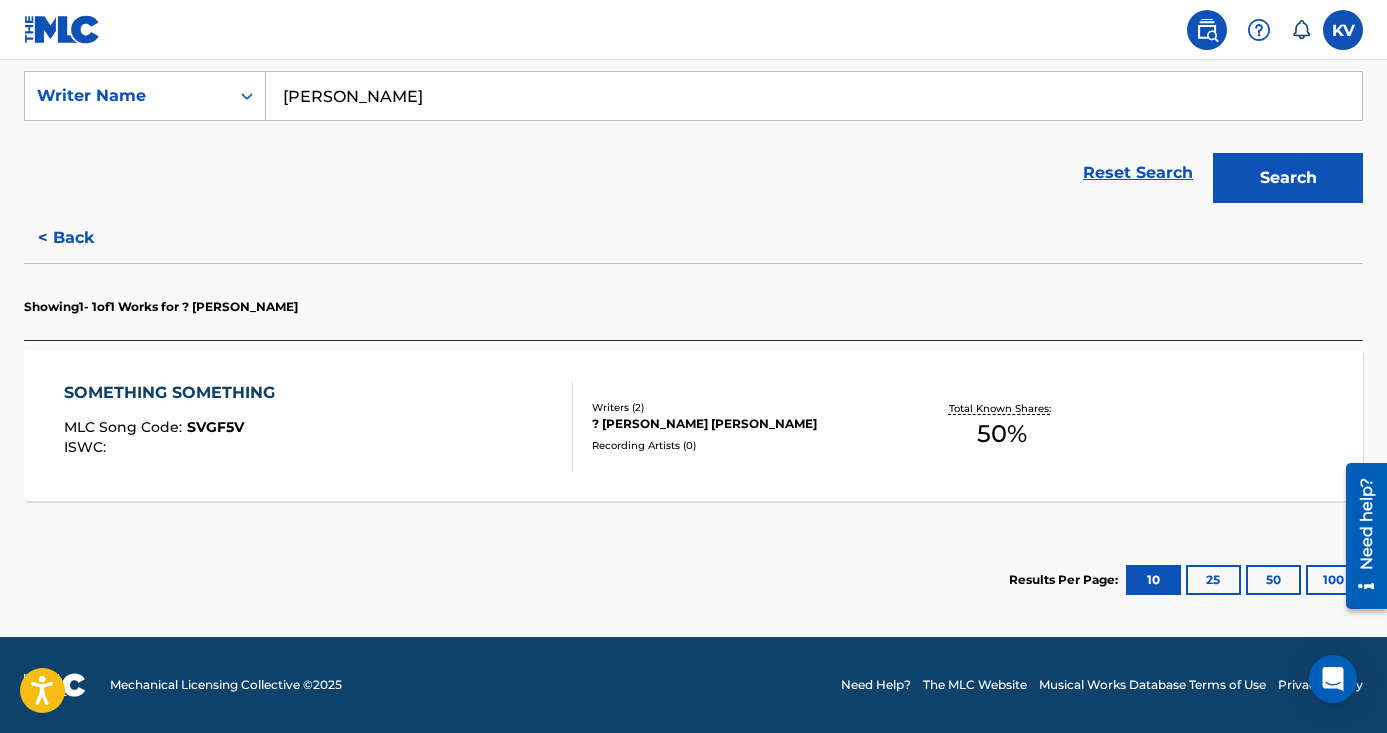click on "< Back" at bounding box center [84, 238] 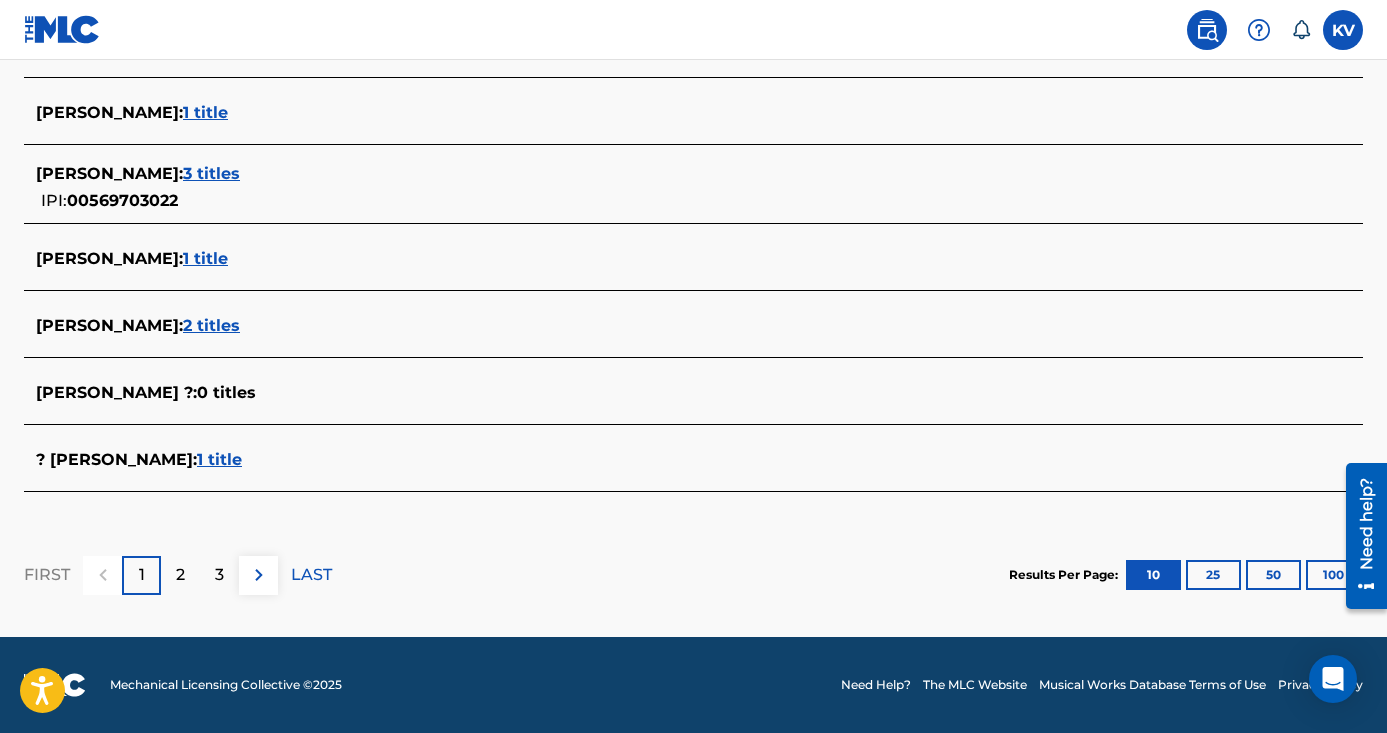 click on "2" at bounding box center (180, 575) 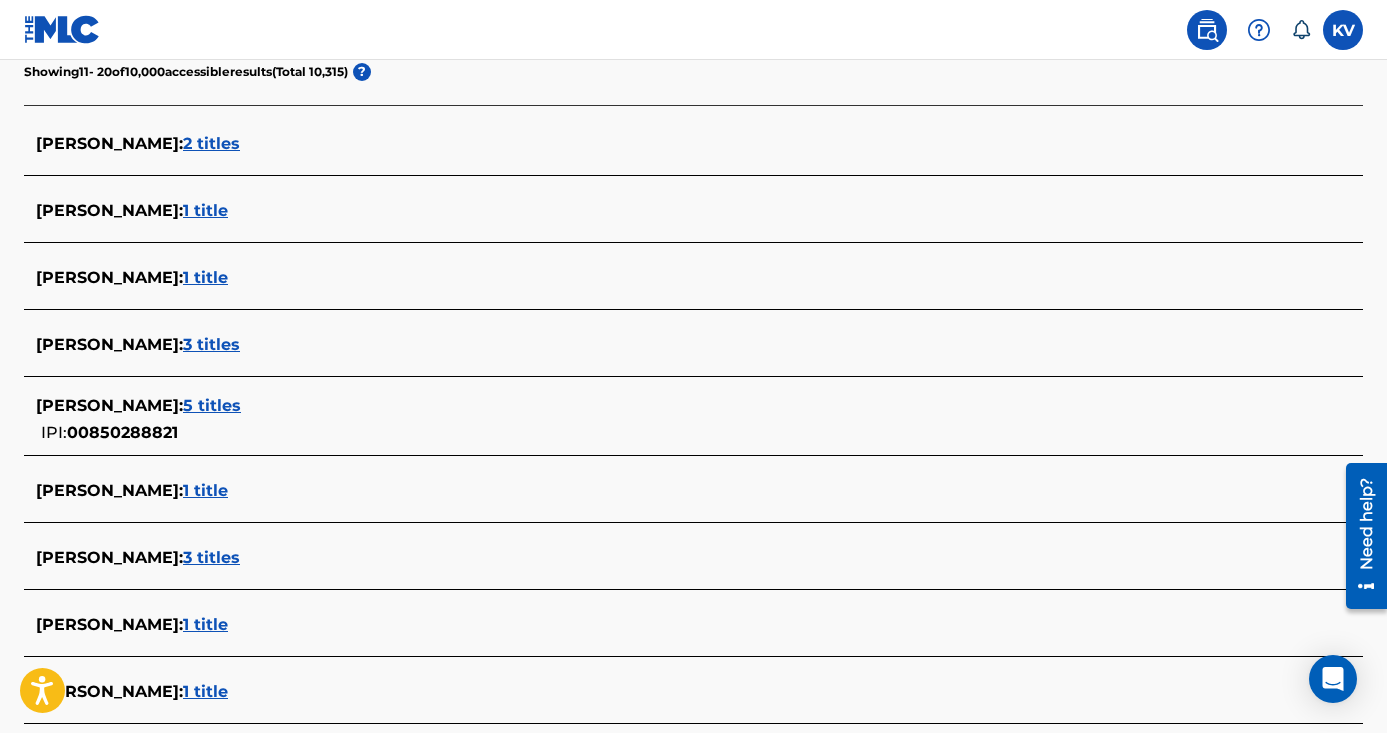 scroll, scrollTop: 563, scrollLeft: 0, axis: vertical 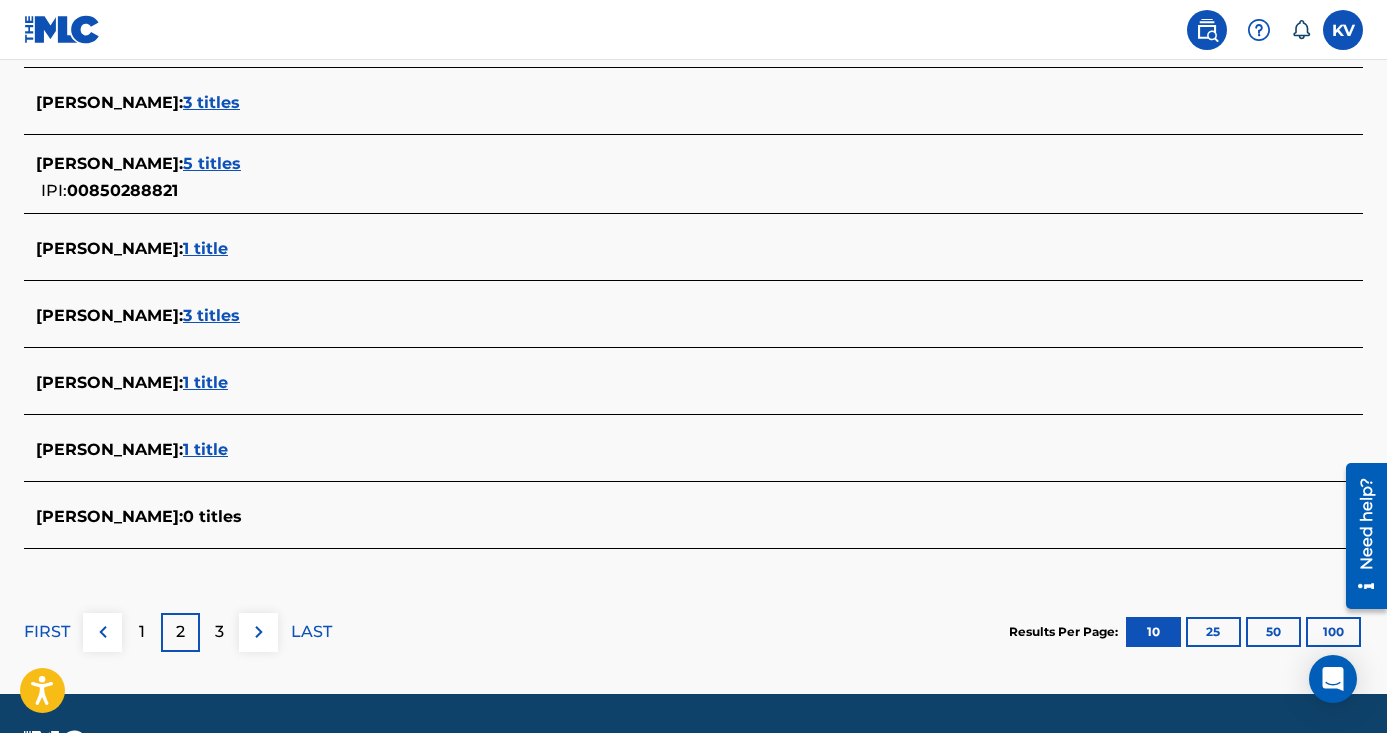 click on "3" at bounding box center [219, 632] 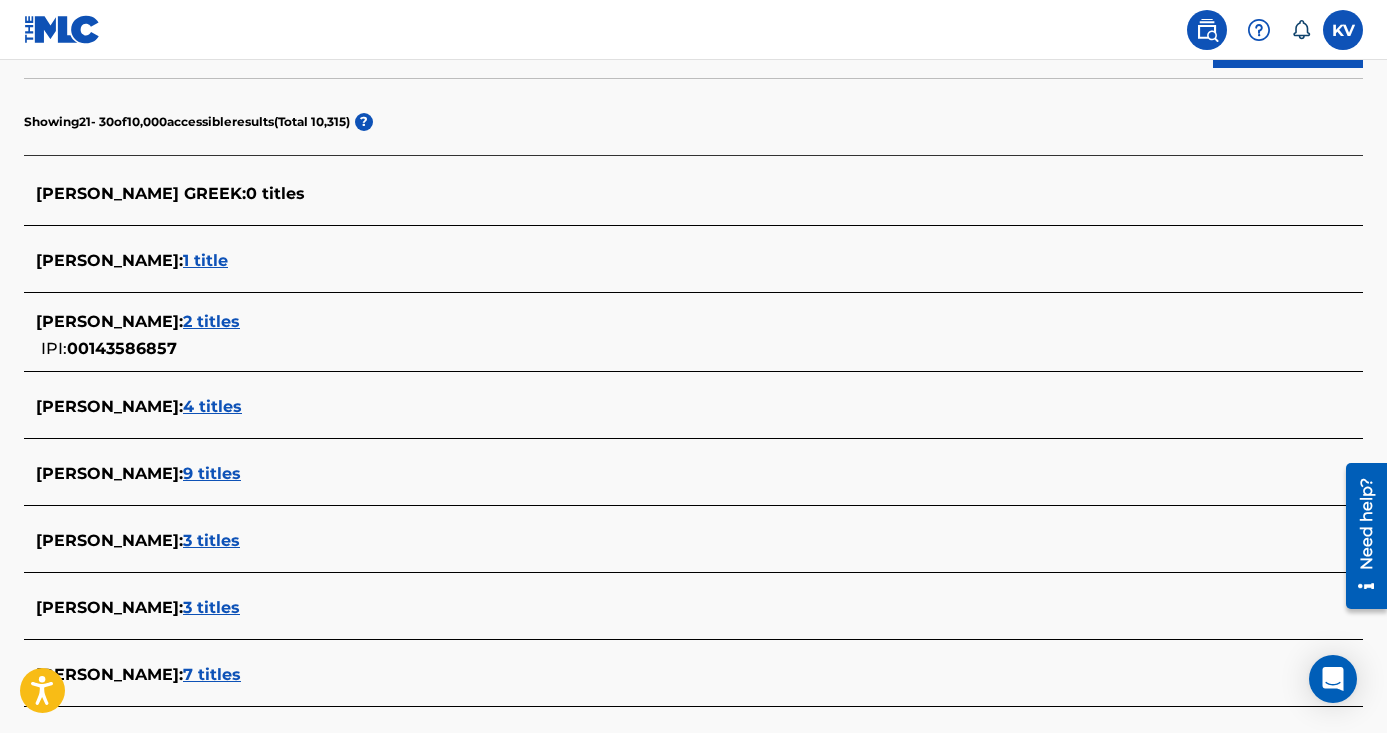 scroll, scrollTop: 510, scrollLeft: 0, axis: vertical 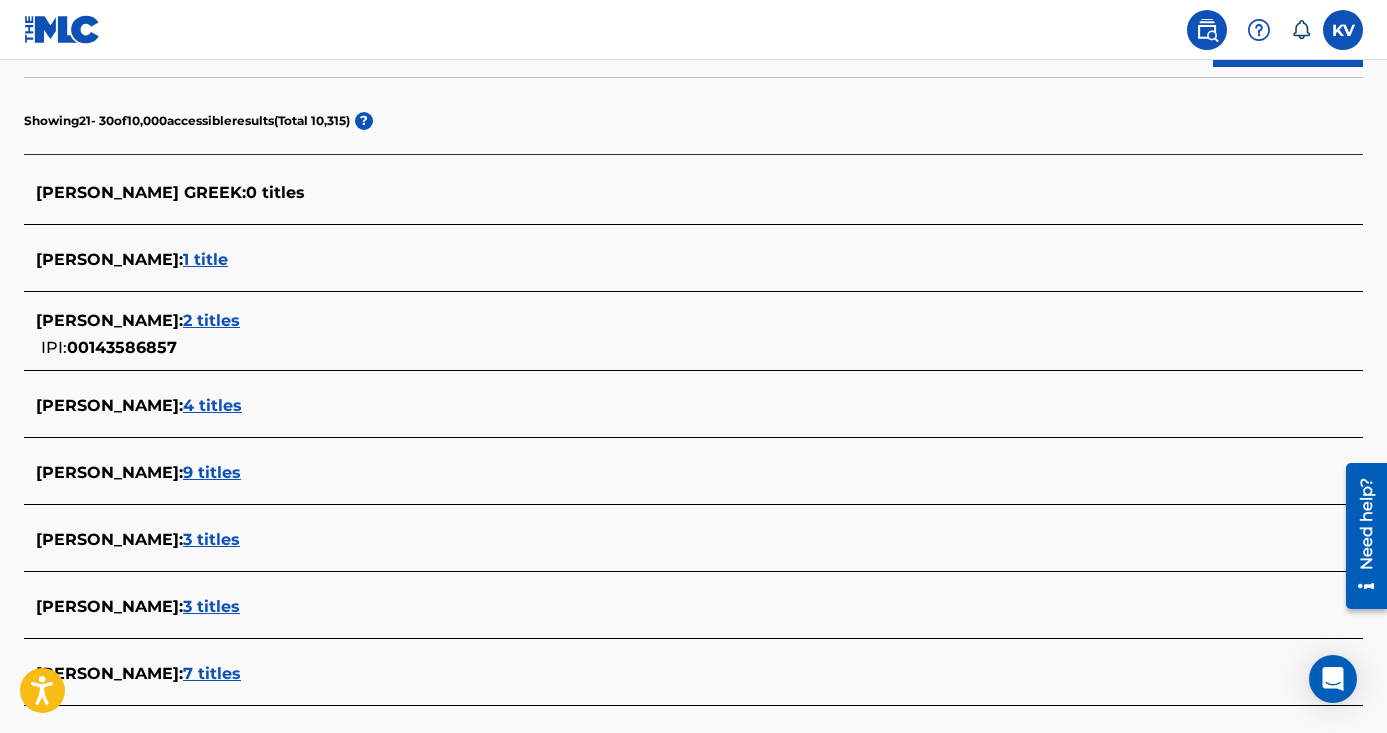 click on "K. VANCE :" at bounding box center [109, 405] 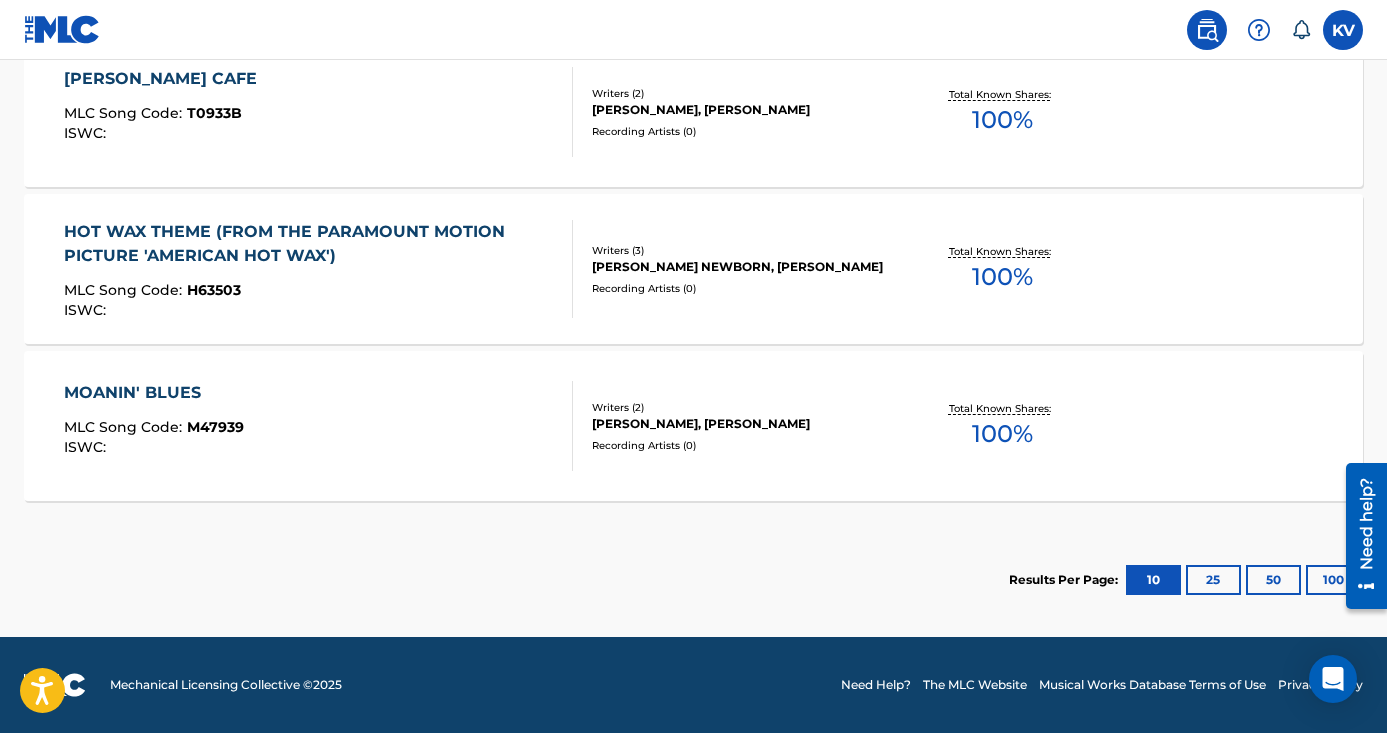 scroll, scrollTop: 845, scrollLeft: 0, axis: vertical 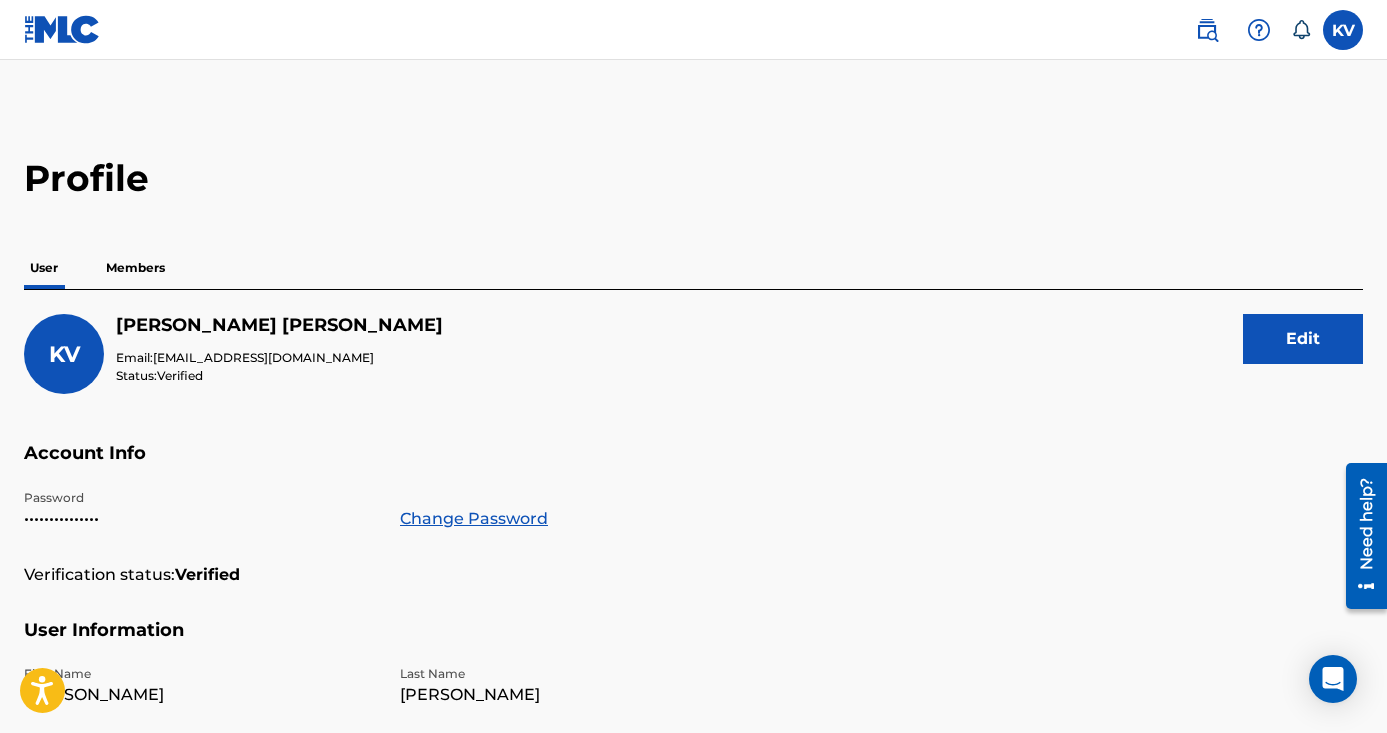 click on "Members" at bounding box center (135, 268) 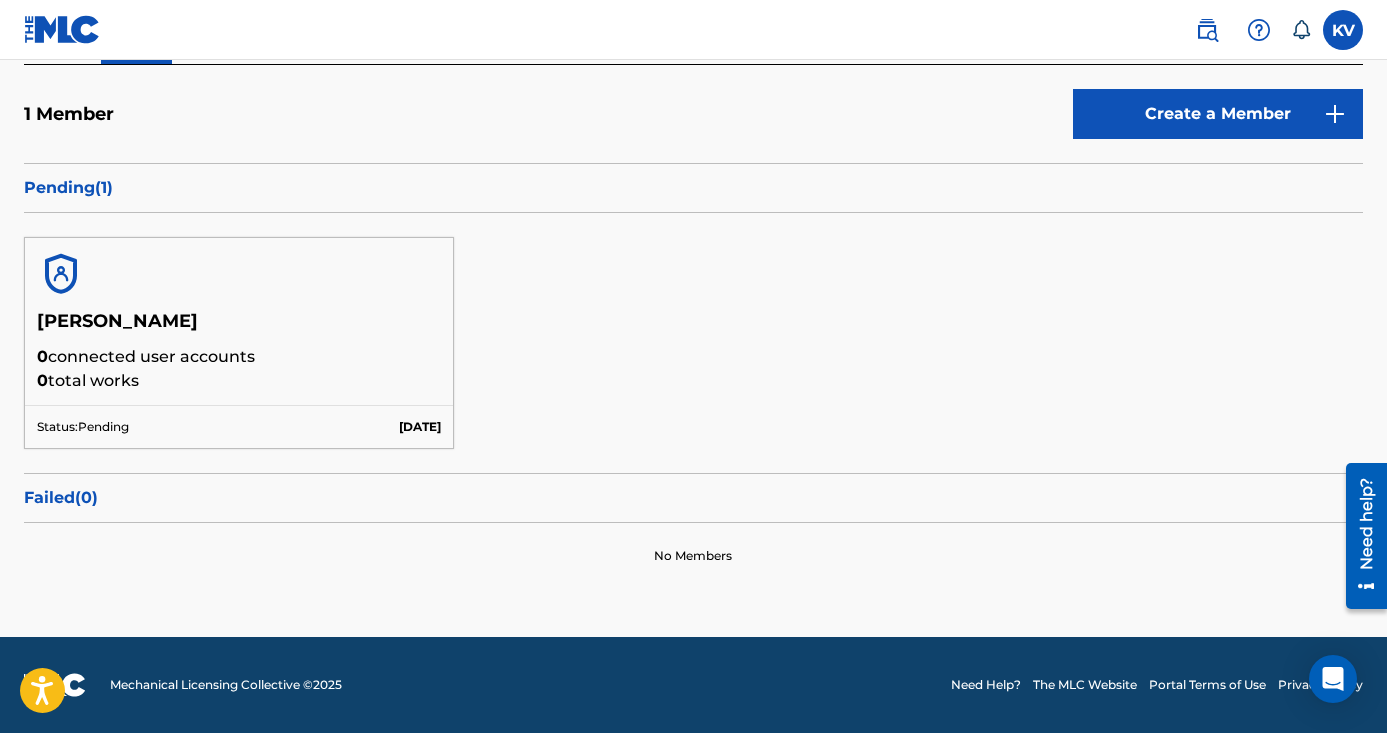 scroll, scrollTop: 224, scrollLeft: 0, axis: vertical 